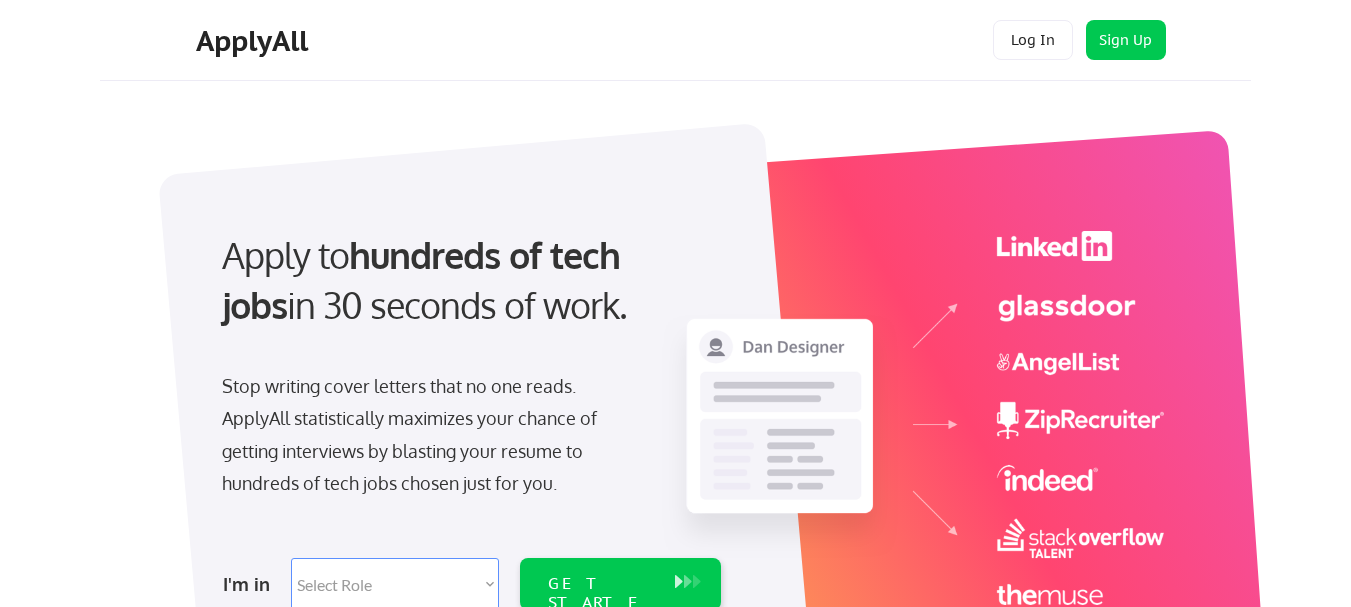 scroll, scrollTop: 0, scrollLeft: 0, axis: both 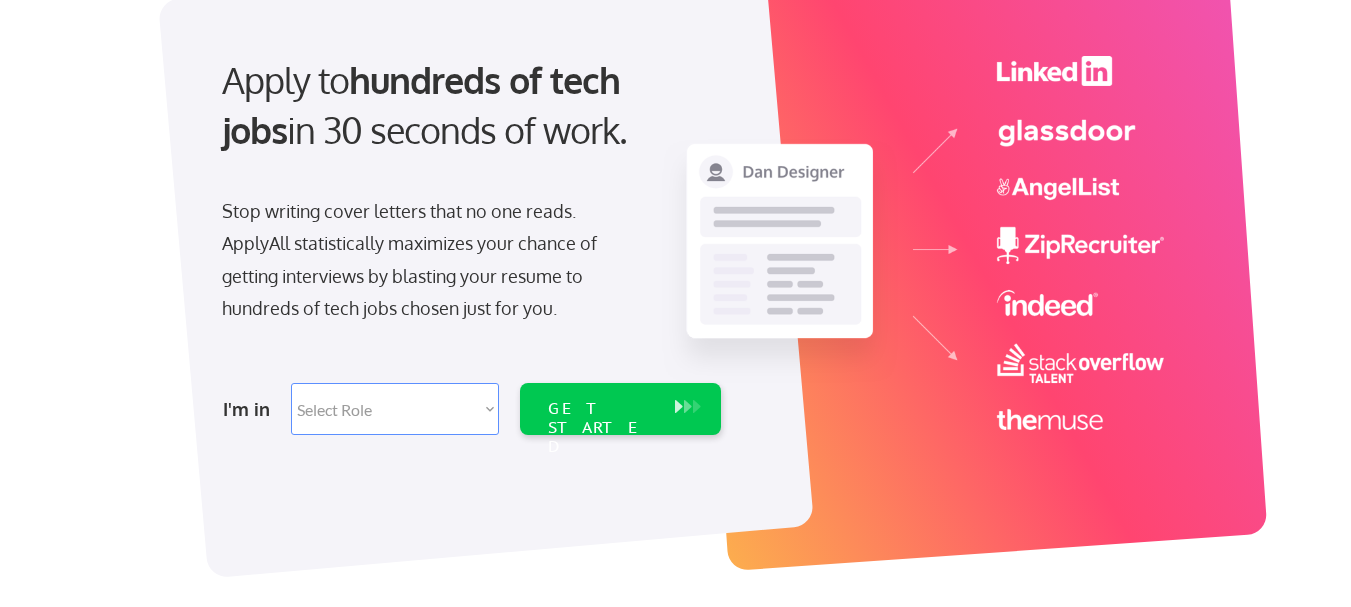 click on "Select Role Software Engineering Product Management Customer Success Sales UI/UX/Product Design Technical Project/Program Mgmt Marketing & Growth Data HR/Recruiting IT/Cybersecurity Tech Finance/Ops/Strategy Customer Support" at bounding box center [395, 409] 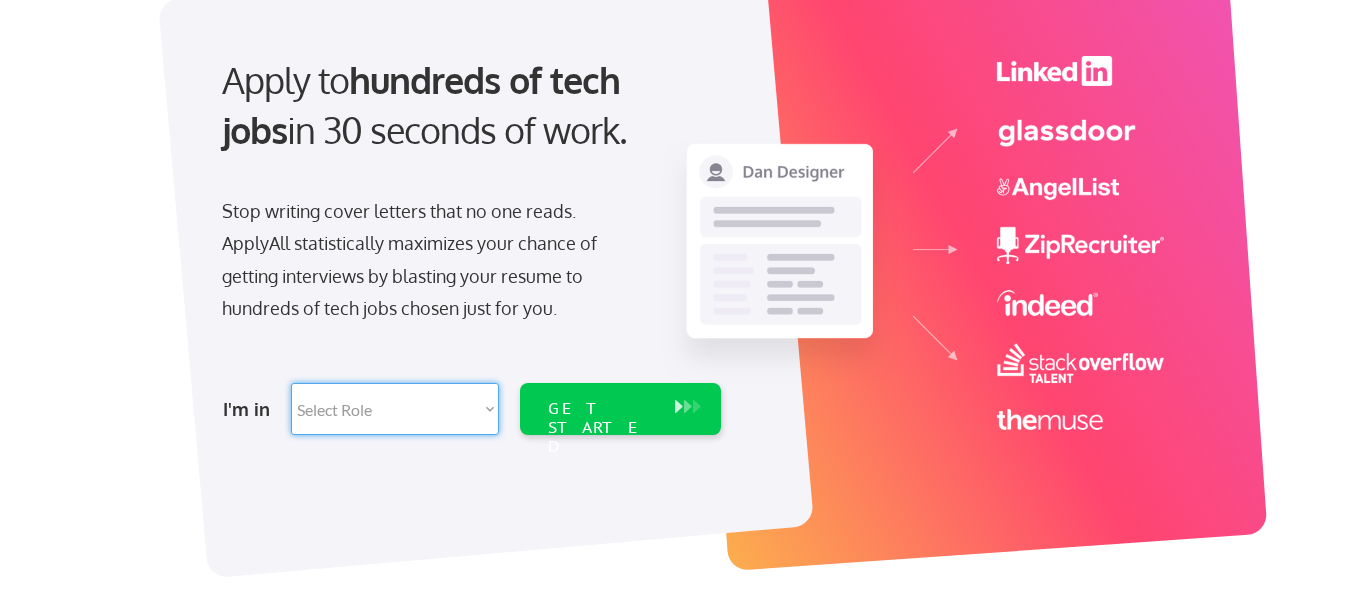 click on "Select Role Software Engineering Product Management Customer Success Sales UI/UX/Product Design Technical Project/Program Mgmt Marketing & Growth Data HR/Recruiting IT/Cybersecurity Tech Finance/Ops/Strategy Customer Support" at bounding box center (395, 409) 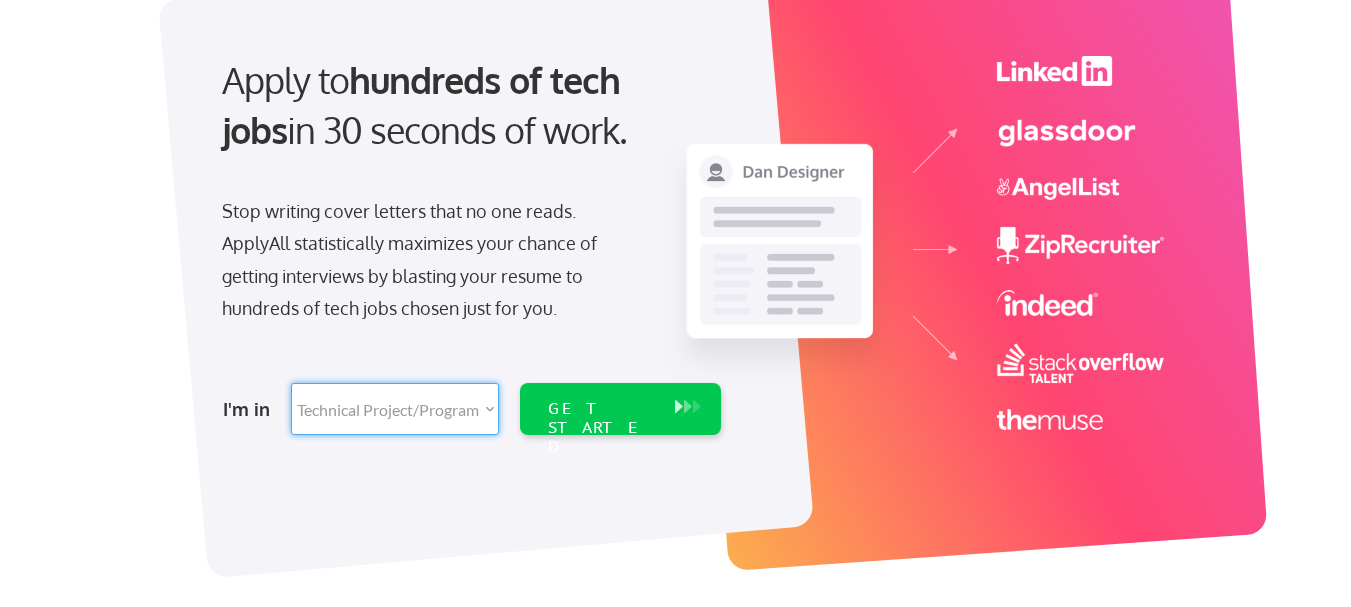 click on "Select Role Software Engineering Product Management Customer Success Sales UI/UX/Product Design Technical Project/Program Mgmt Marketing & Growth Data HR/Recruiting IT/Cybersecurity Tech Finance/Ops/Strategy Customer Support" at bounding box center [395, 409] 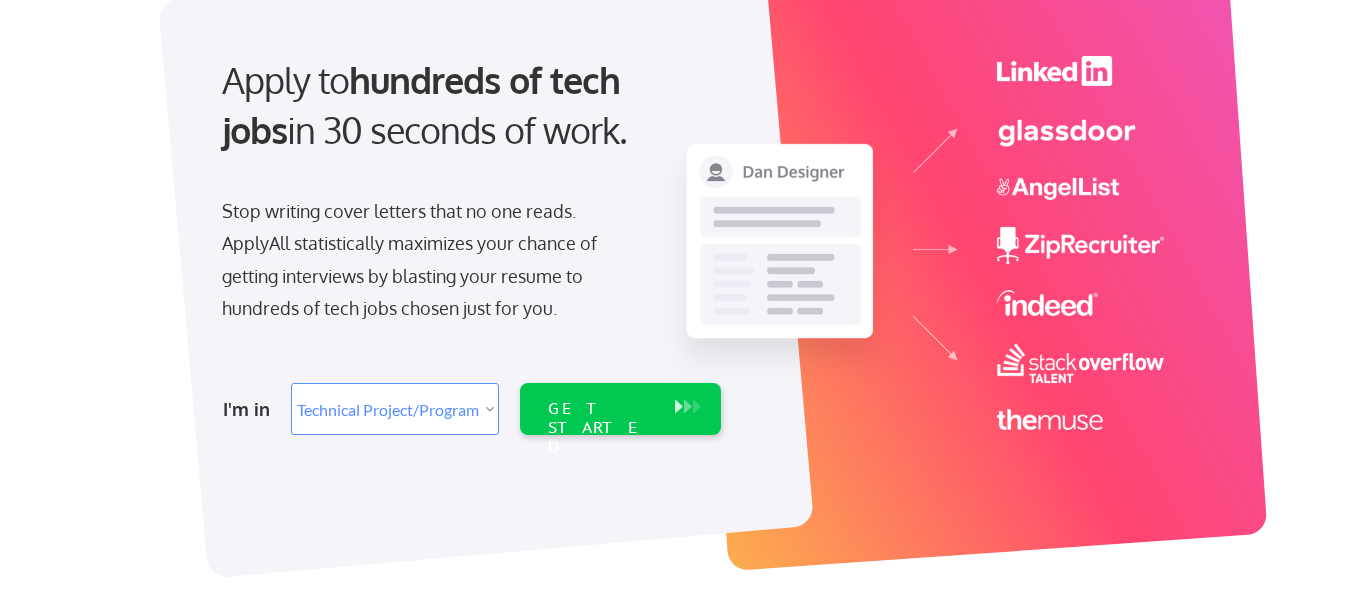 select on ""technical_project_program_mgmt"" 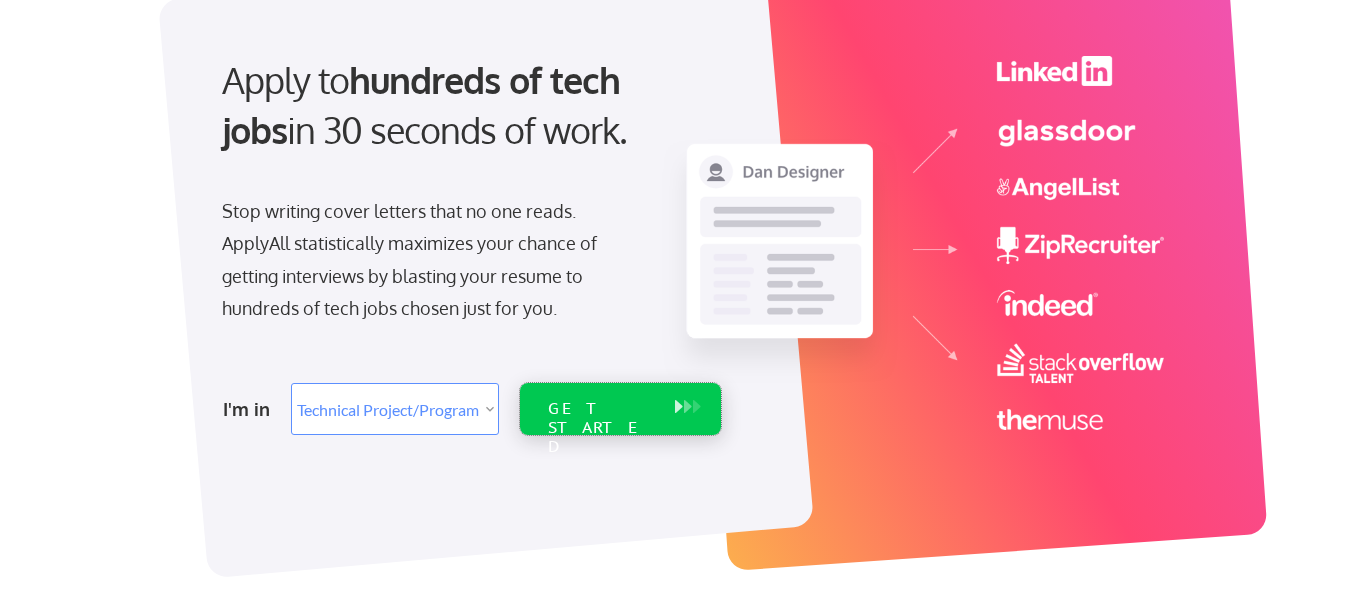 click on "GET STARTED" at bounding box center [601, 428] 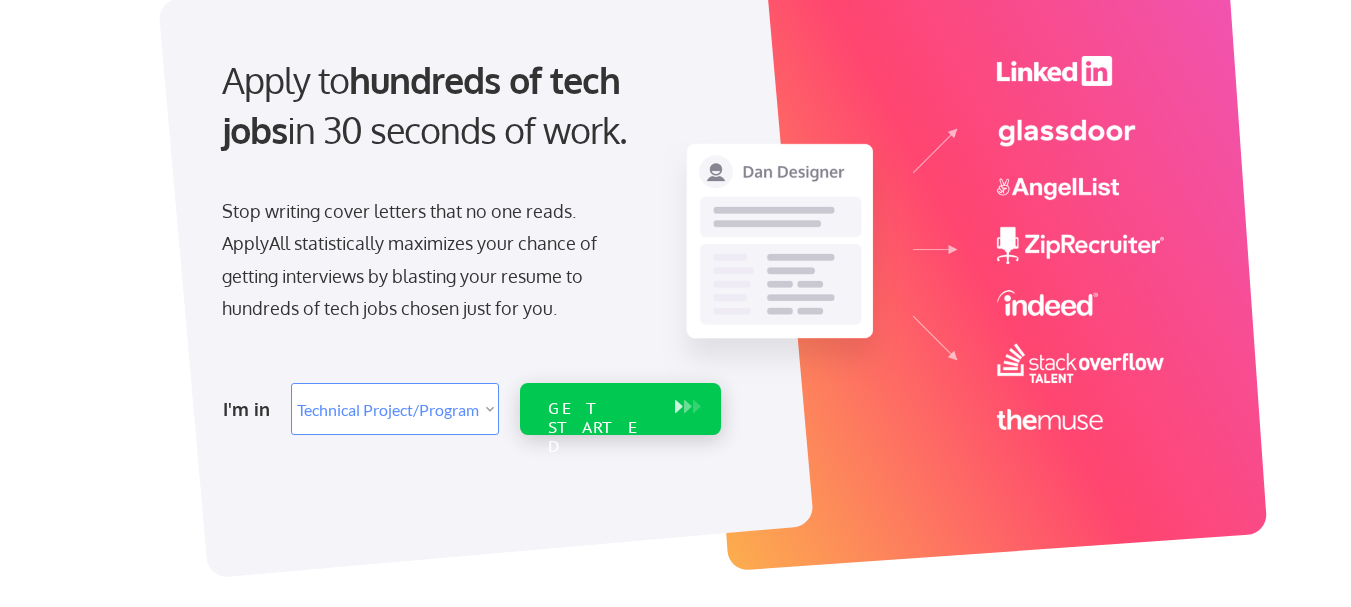click on "GET STARTED" at bounding box center [601, 428] 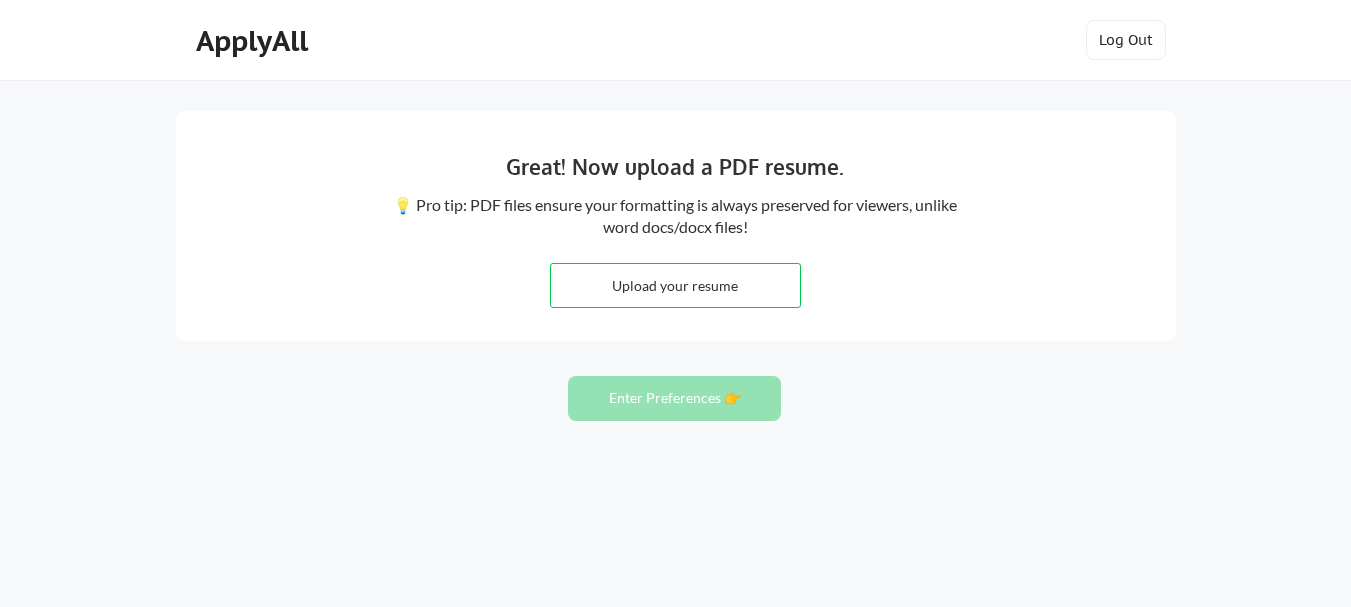 scroll, scrollTop: 0, scrollLeft: 0, axis: both 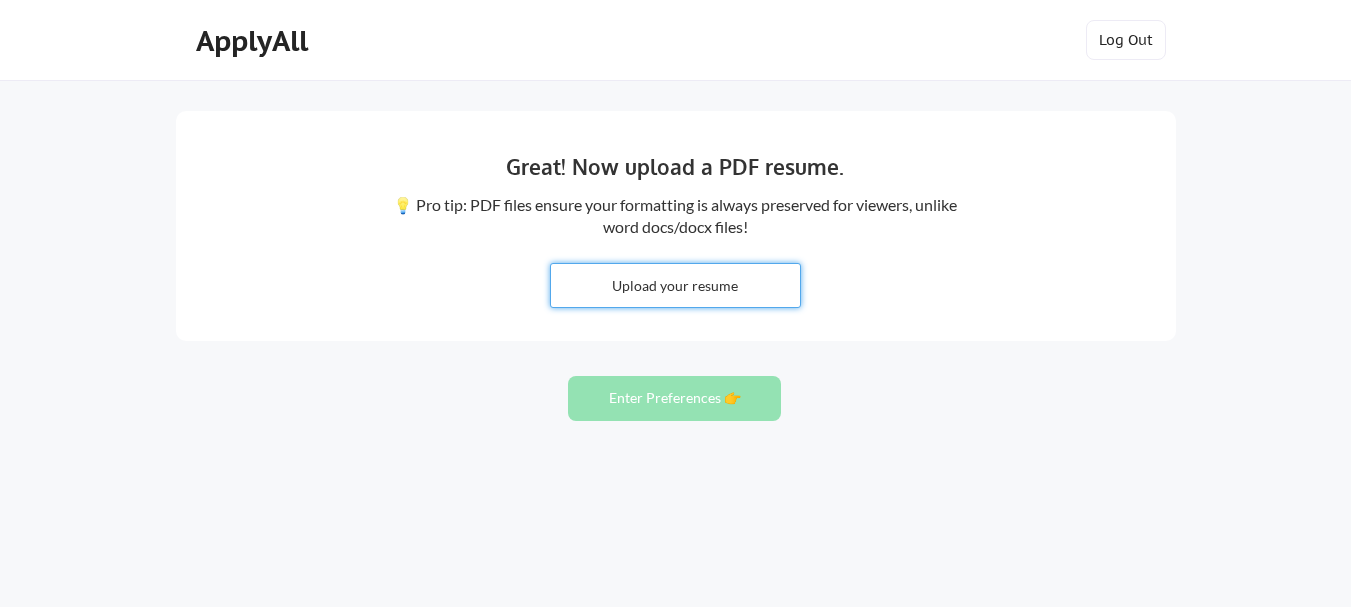 type on "C:\fakepath\DPOPO RESUME 2025.pdf" 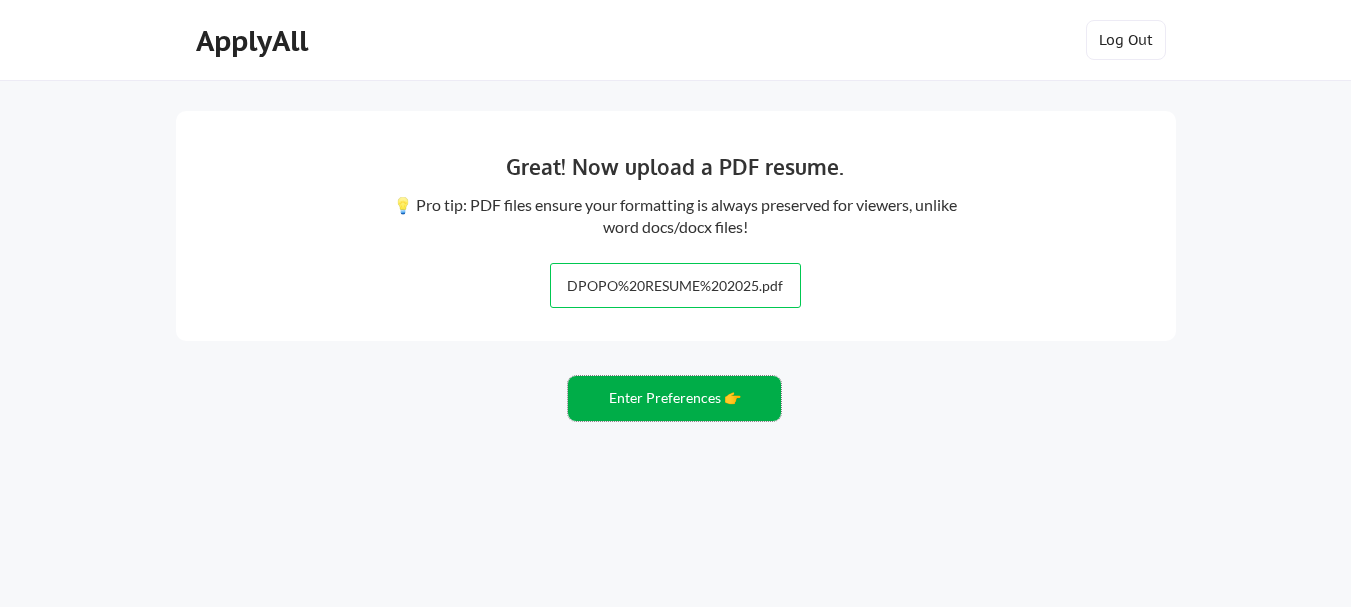 click on "Enter Preferences  👉" at bounding box center [674, 398] 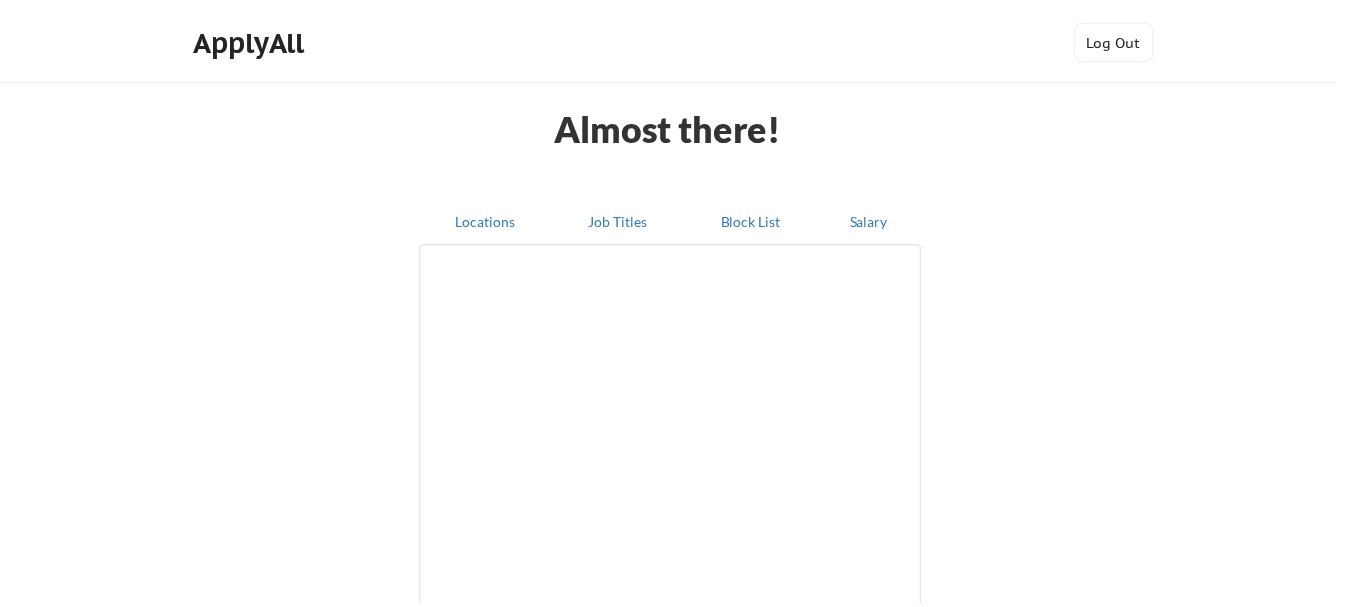 scroll, scrollTop: 0, scrollLeft: 0, axis: both 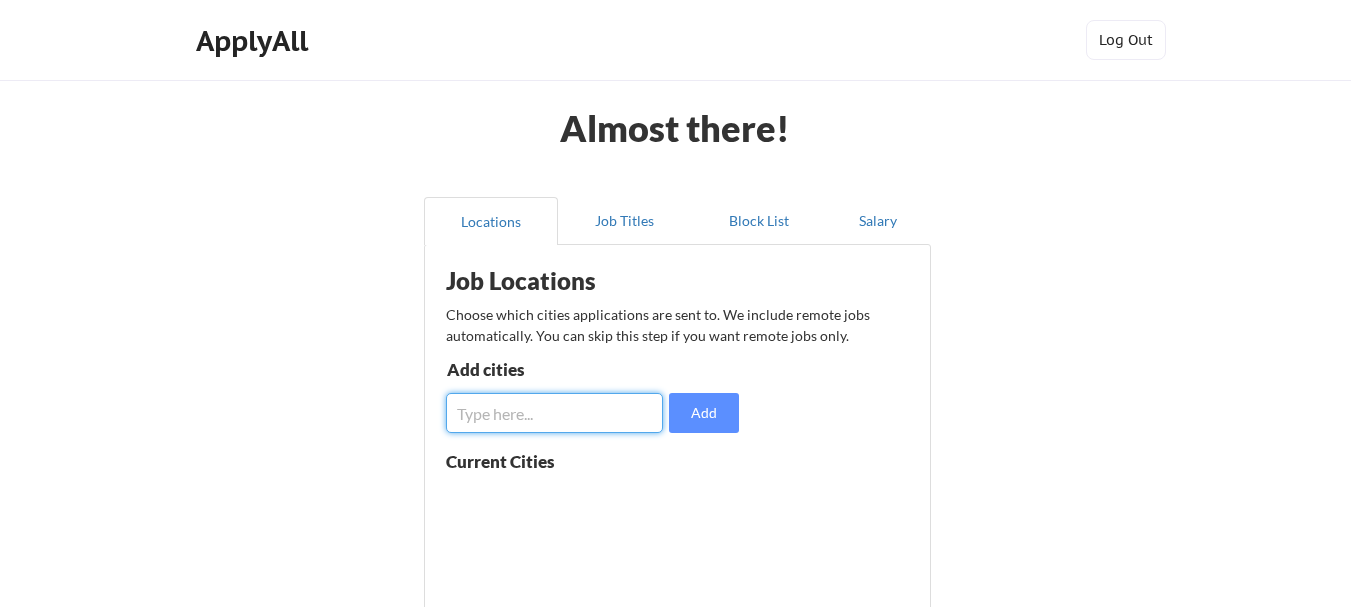 click at bounding box center (554, 413) 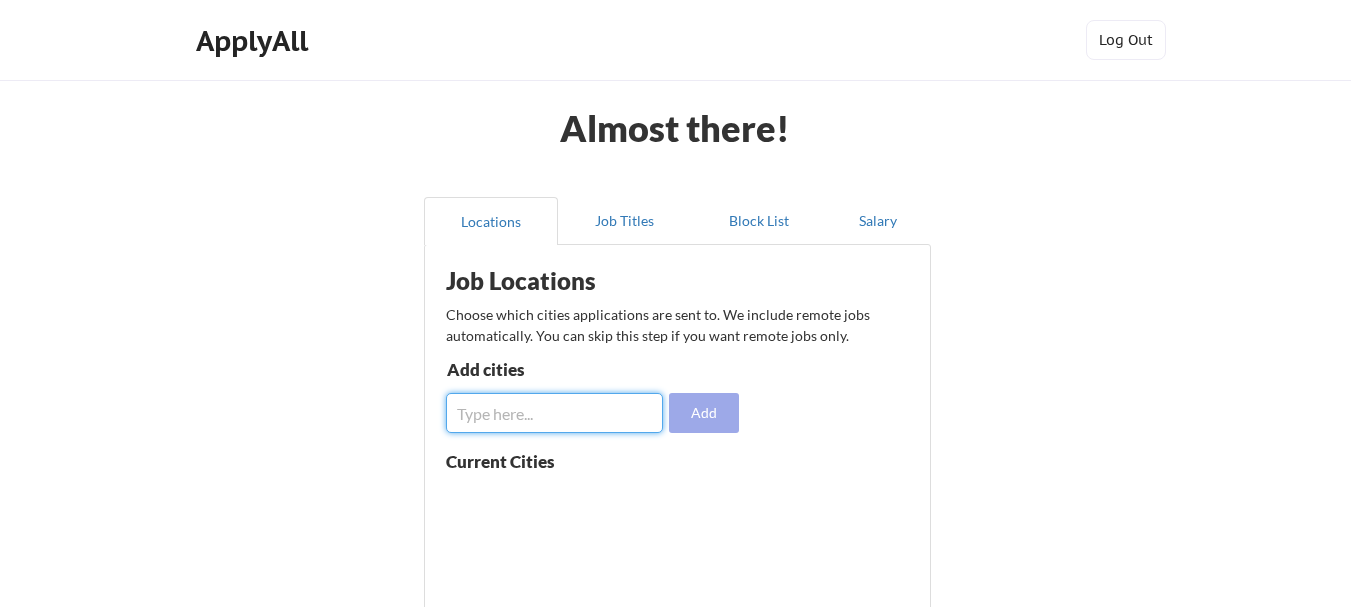 click on "Add" at bounding box center (704, 413) 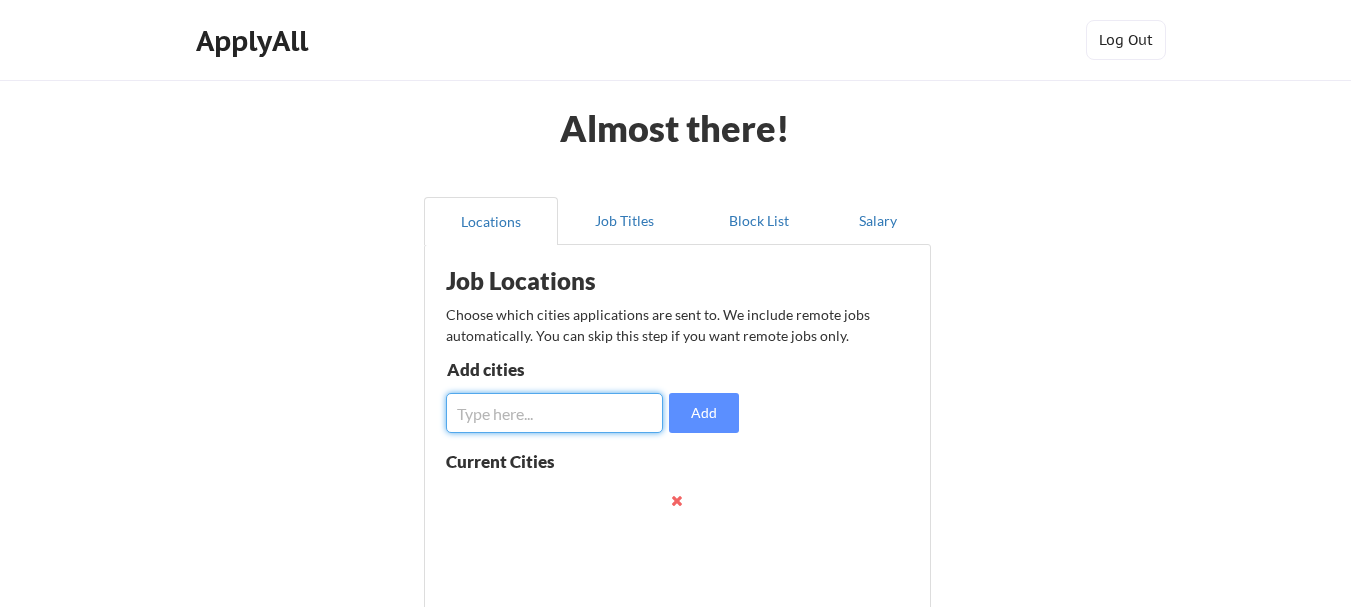 click at bounding box center (554, 413) 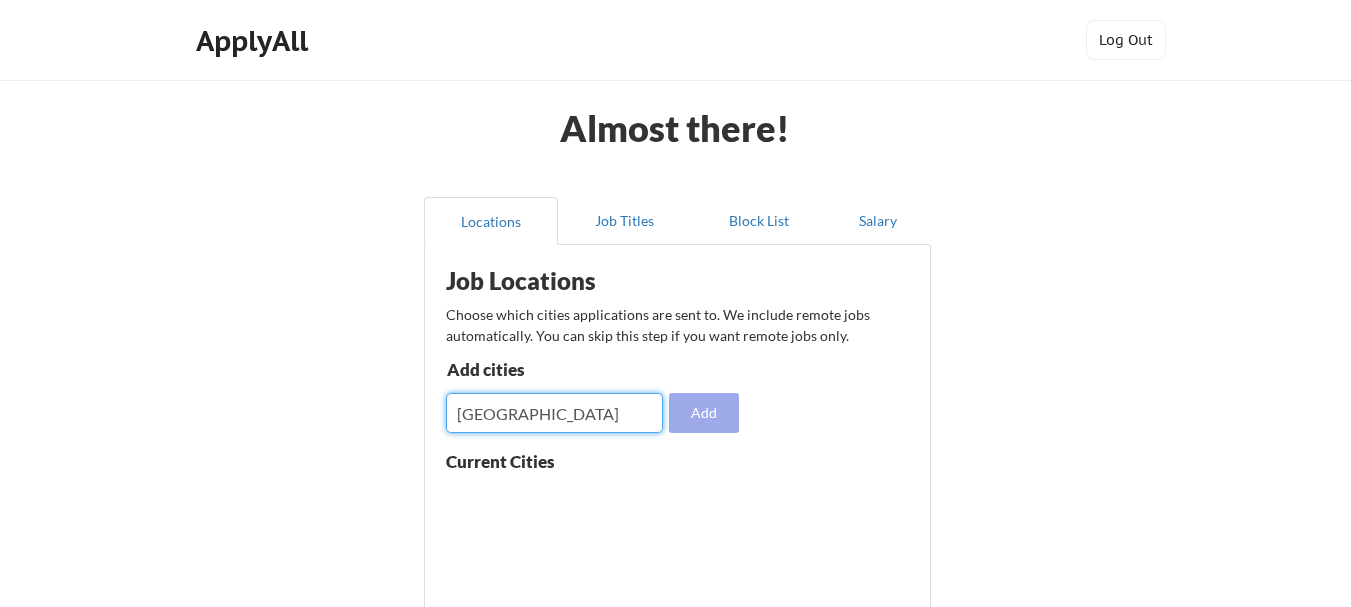 type on "dubai" 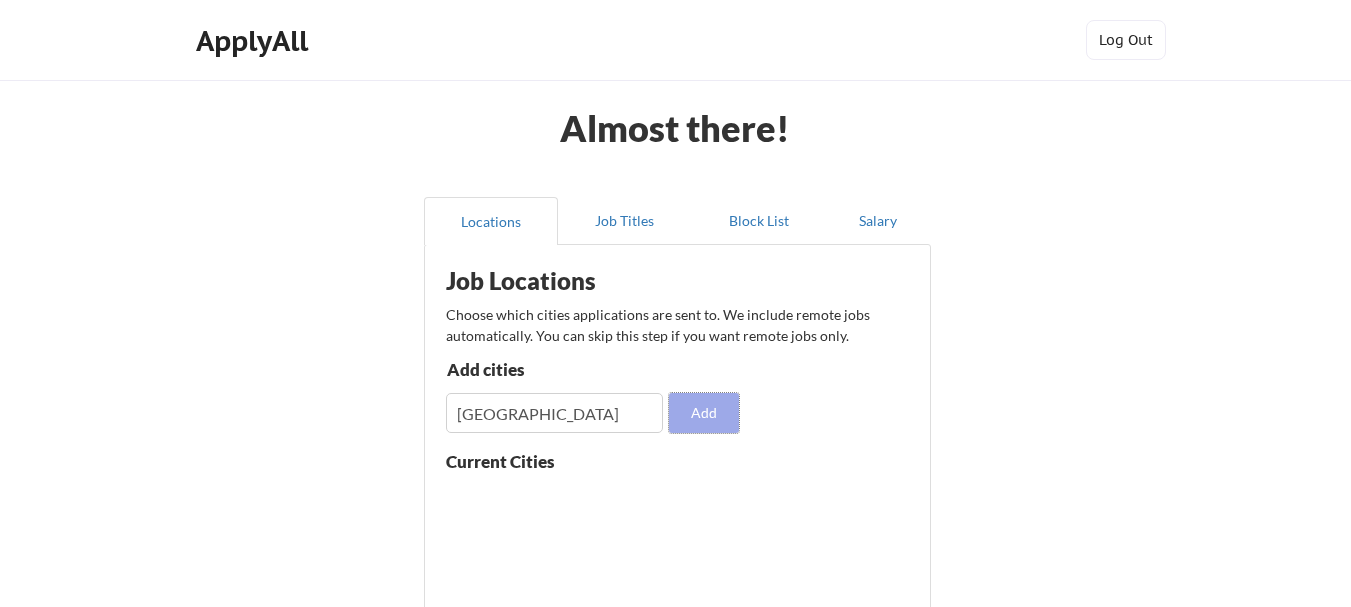 click on "Add" at bounding box center (704, 413) 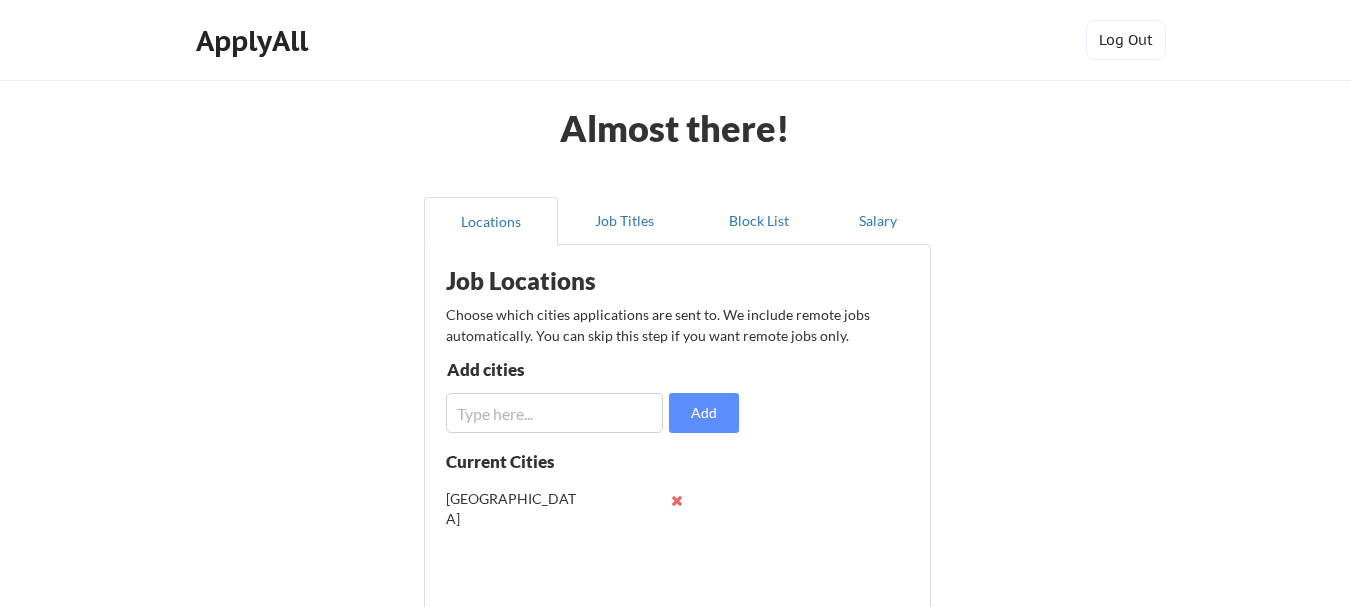 click at bounding box center [554, 413] 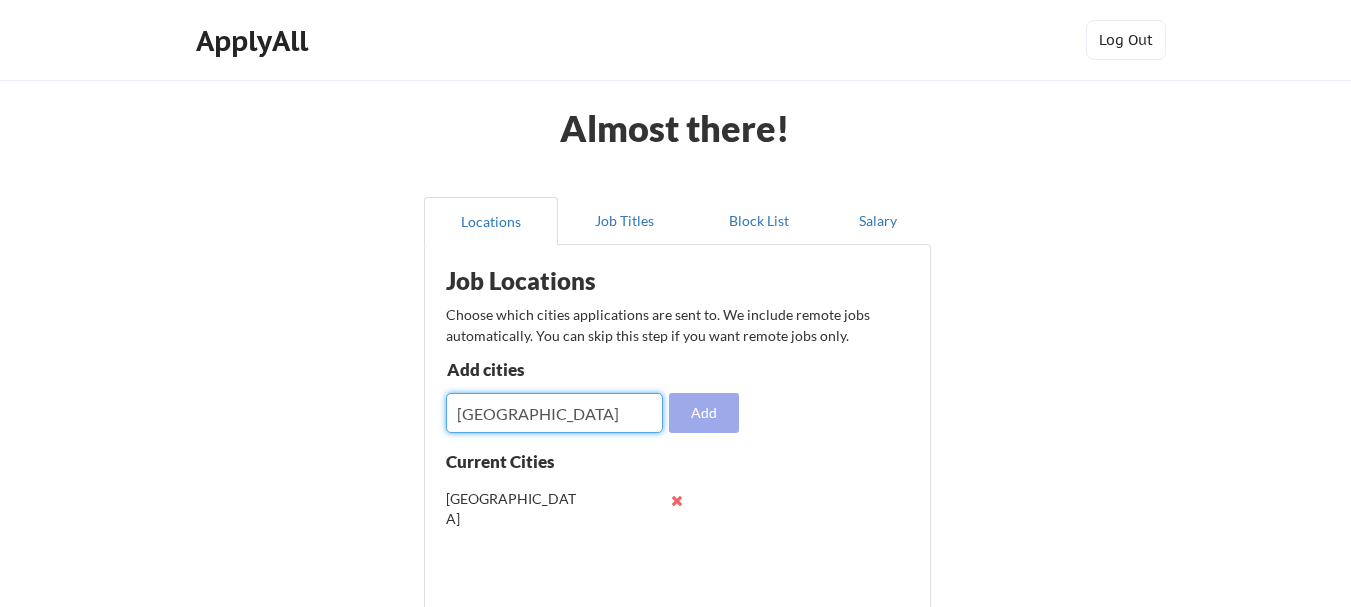 type on "doha" 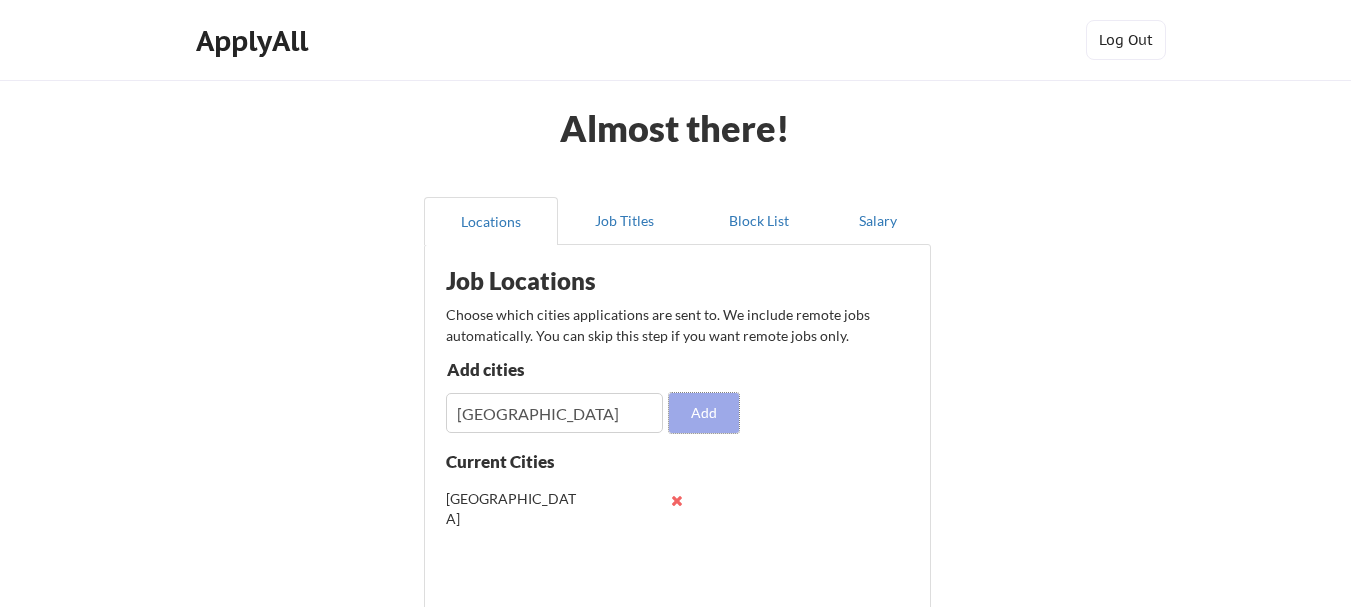 click on "Add" at bounding box center (704, 413) 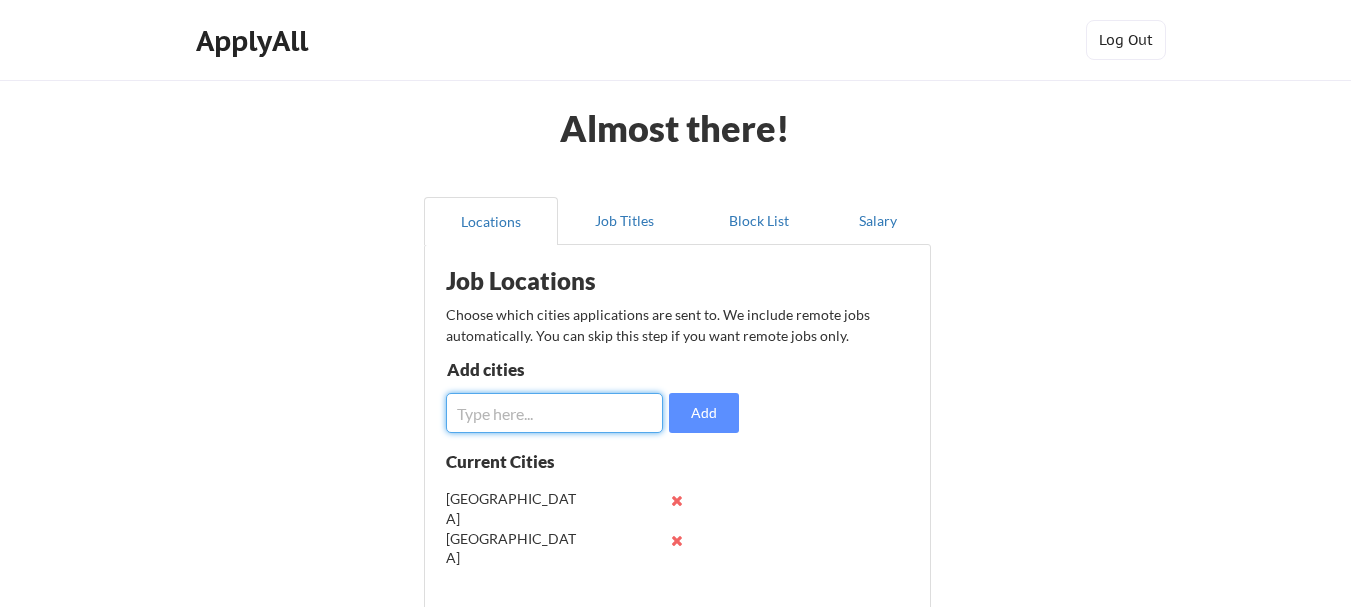 click at bounding box center (554, 413) 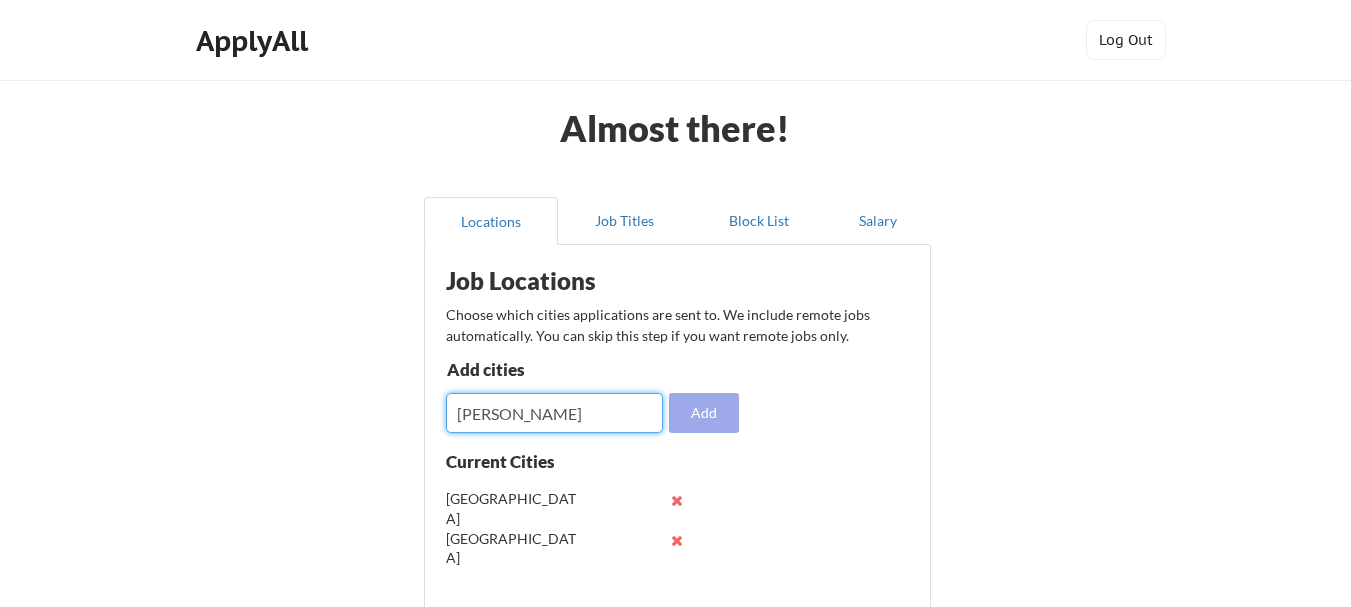 type on "abu dahbi" 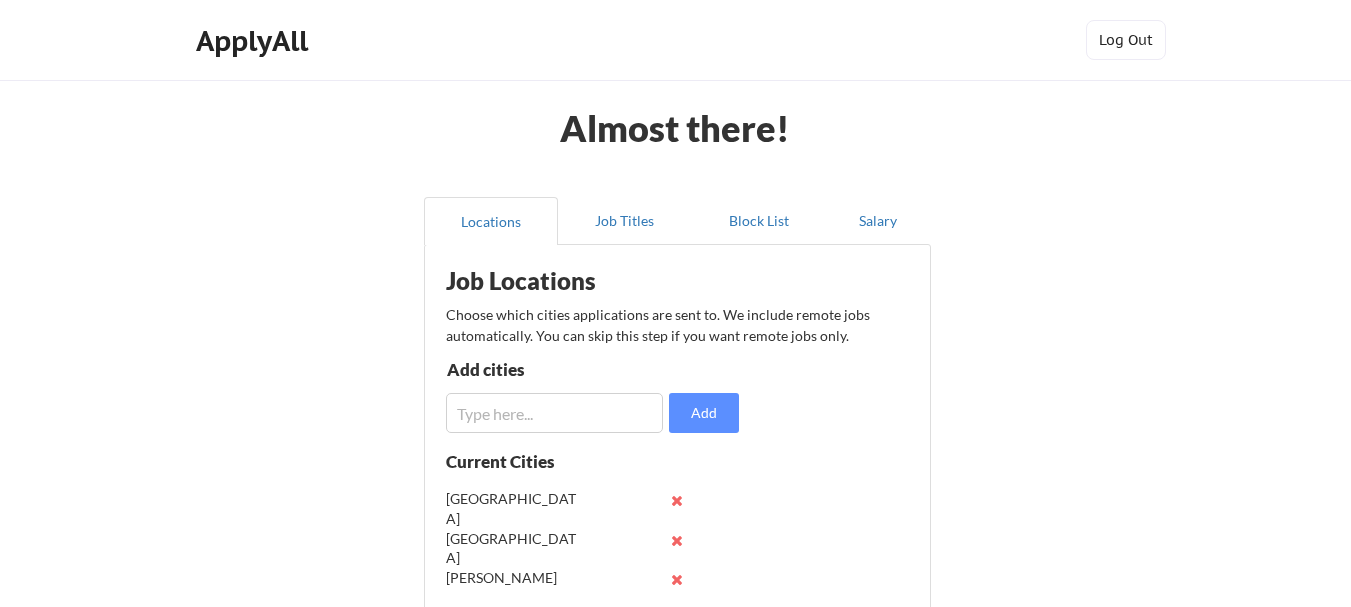 type 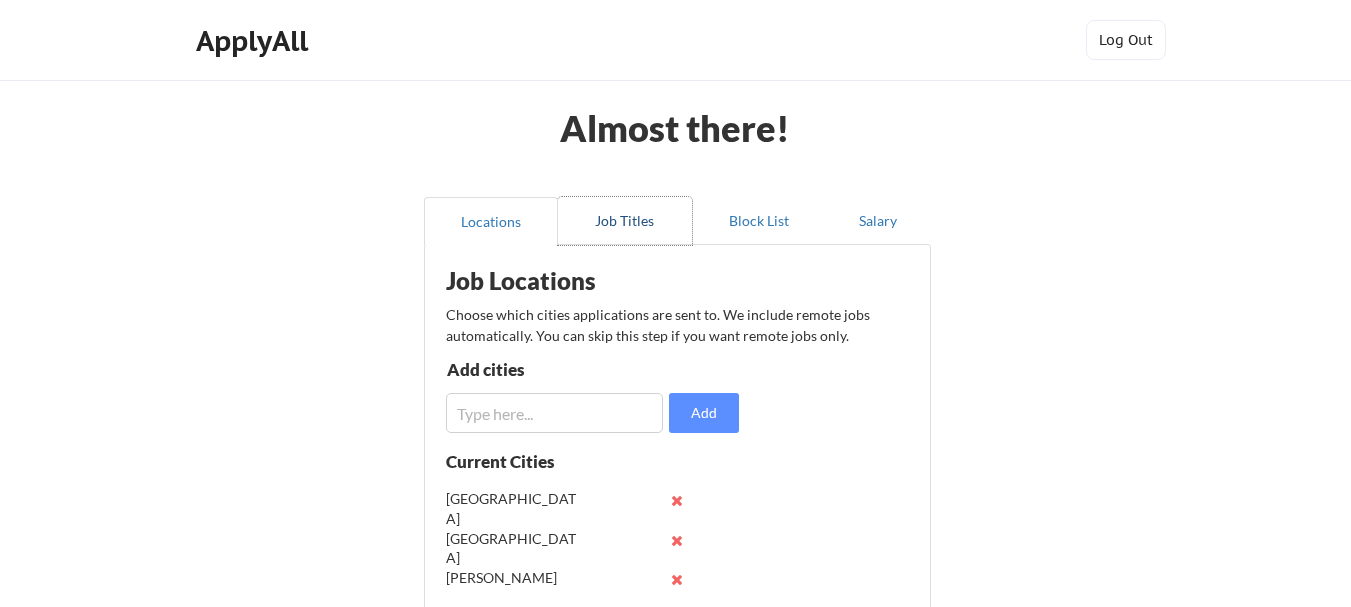 click on "Job Titles" at bounding box center (625, 221) 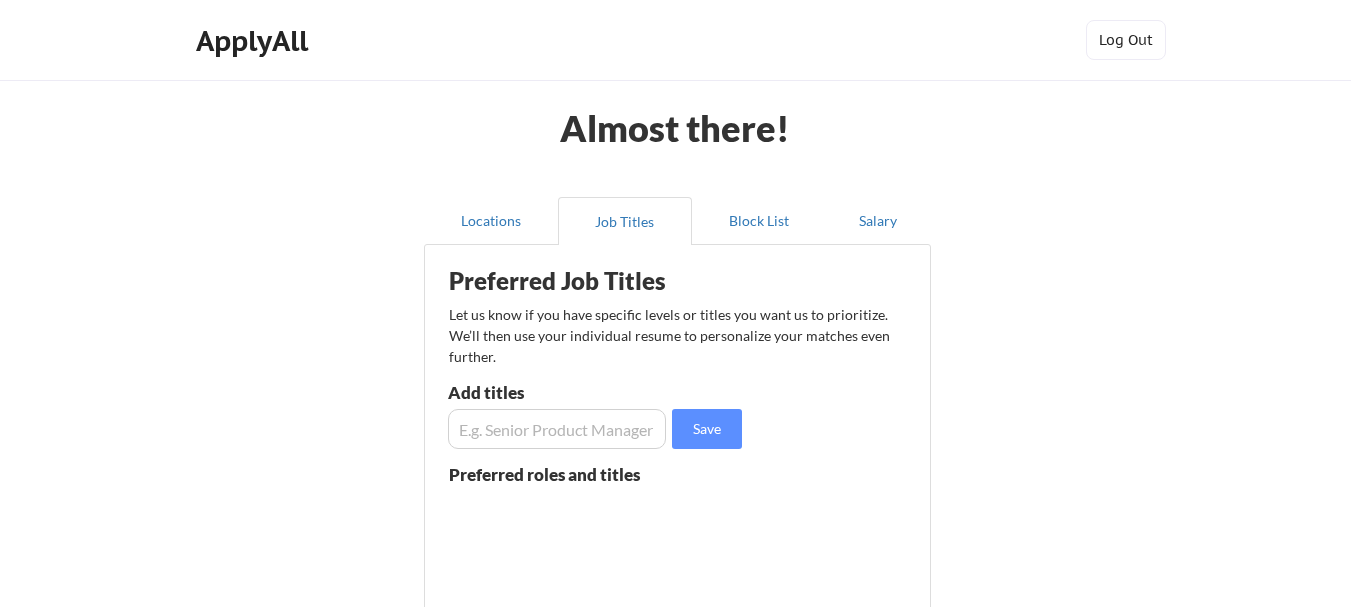 click at bounding box center [557, 429] 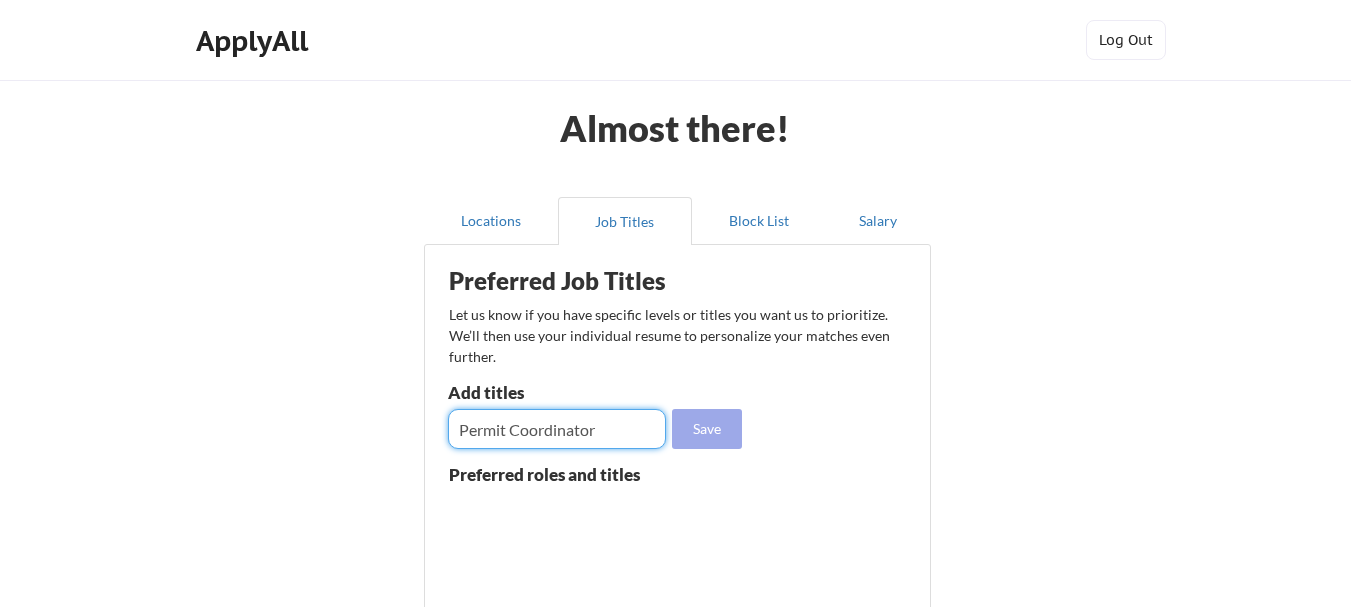 type on "Permit Coordinator" 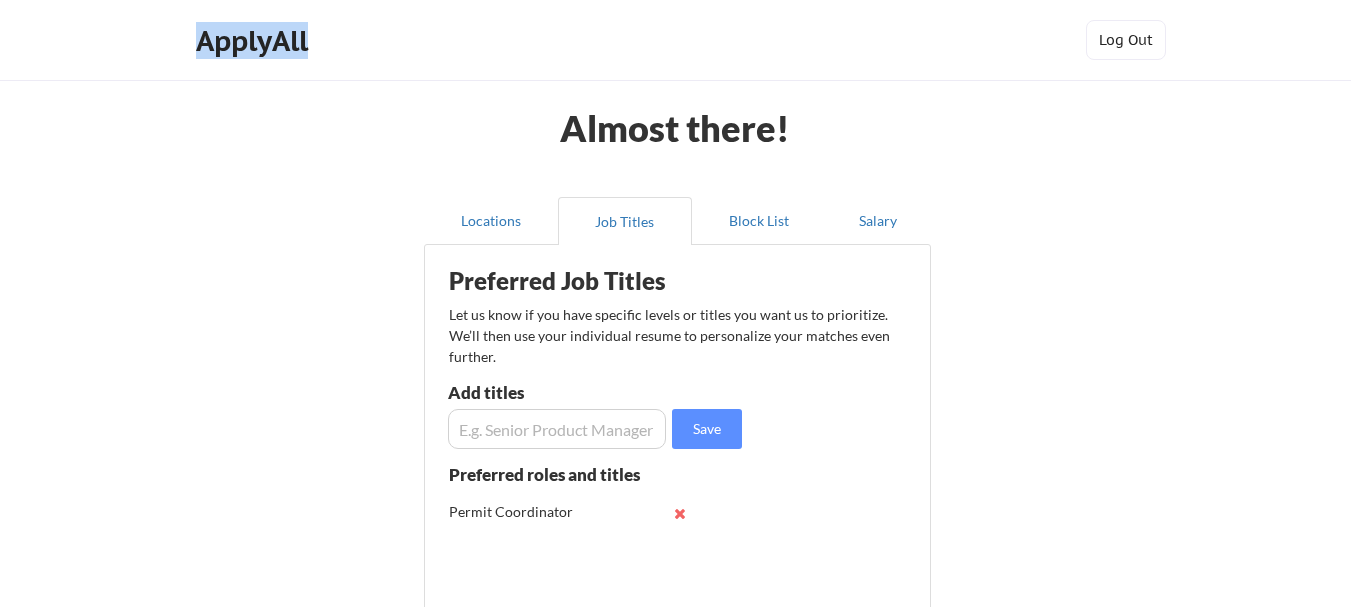 click on "Almost there! Locations Job Titles Block List Salary Preferred Job Titles Let us know if you have specific levels or titles you want us to prioritize. We’ll then use your individual resume to personalize your matches even further.  Add titles Save Preferred roles and titles Permit Coordinator Previous step Next step Job Locations Choose which cities applications are sent to. We include remote jobs automatically. You can skip this step if you want remote jobs only. Add cities Add Current Cities dubai doha abu dahbi Next step ApplyAll Log Out" at bounding box center (675, 303) 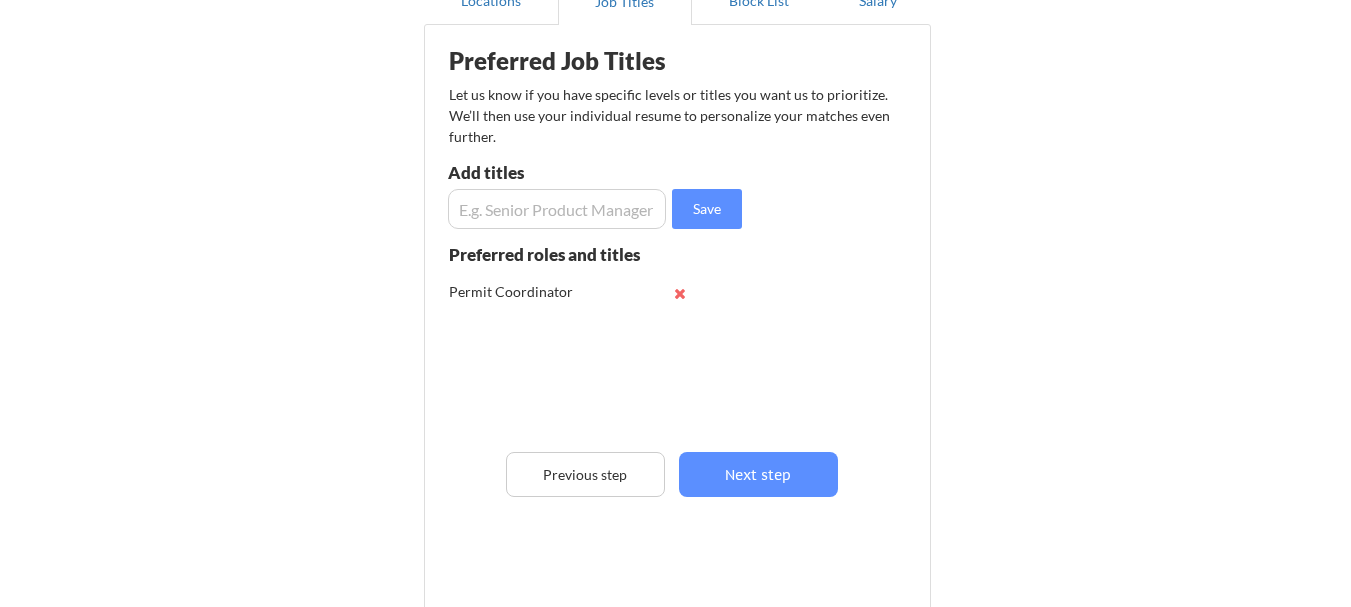 scroll, scrollTop: 296, scrollLeft: 0, axis: vertical 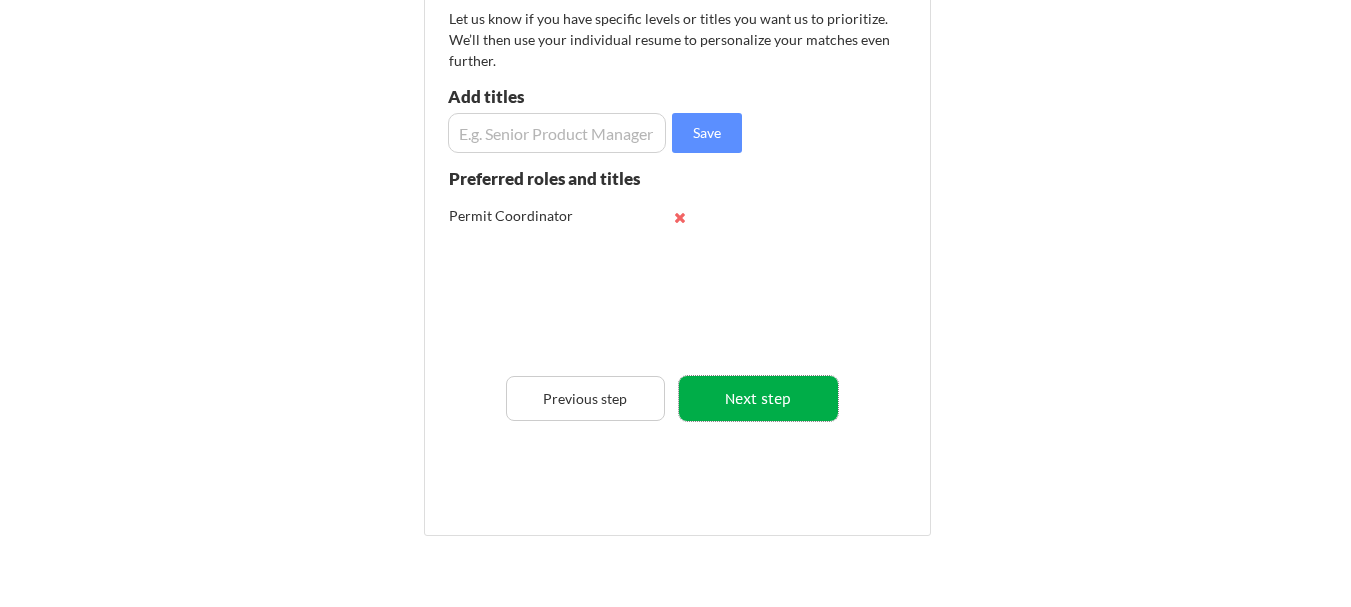 click on "Next step" at bounding box center (758, 398) 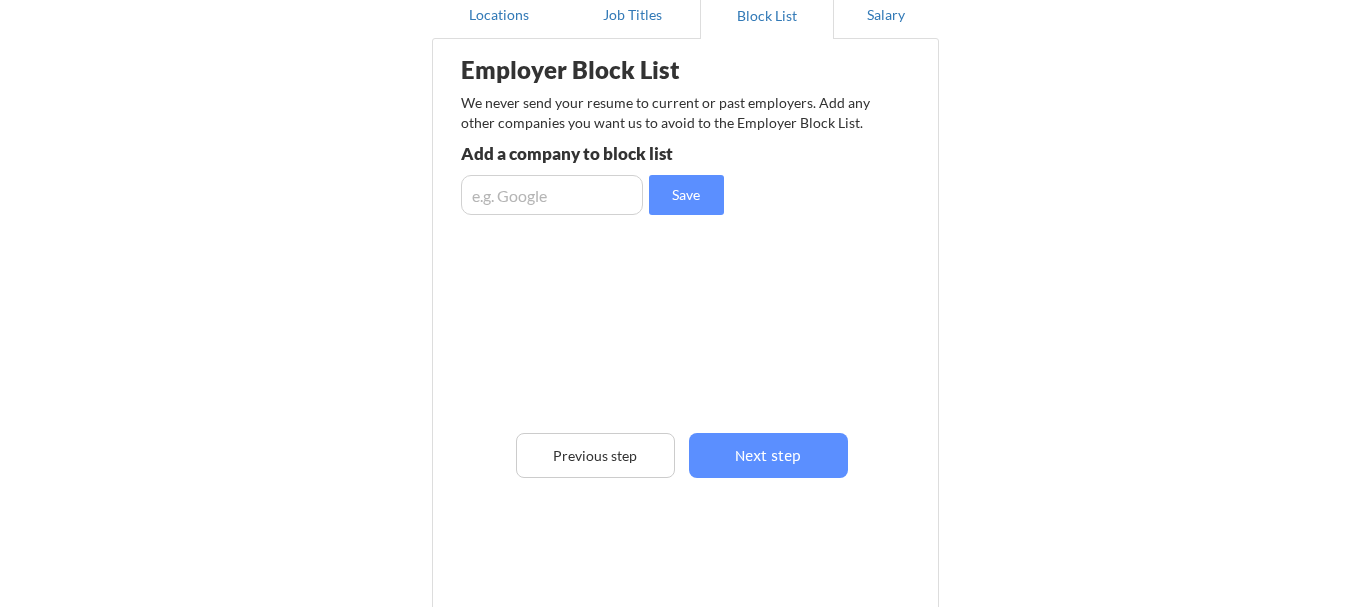 scroll, scrollTop: 193, scrollLeft: 0, axis: vertical 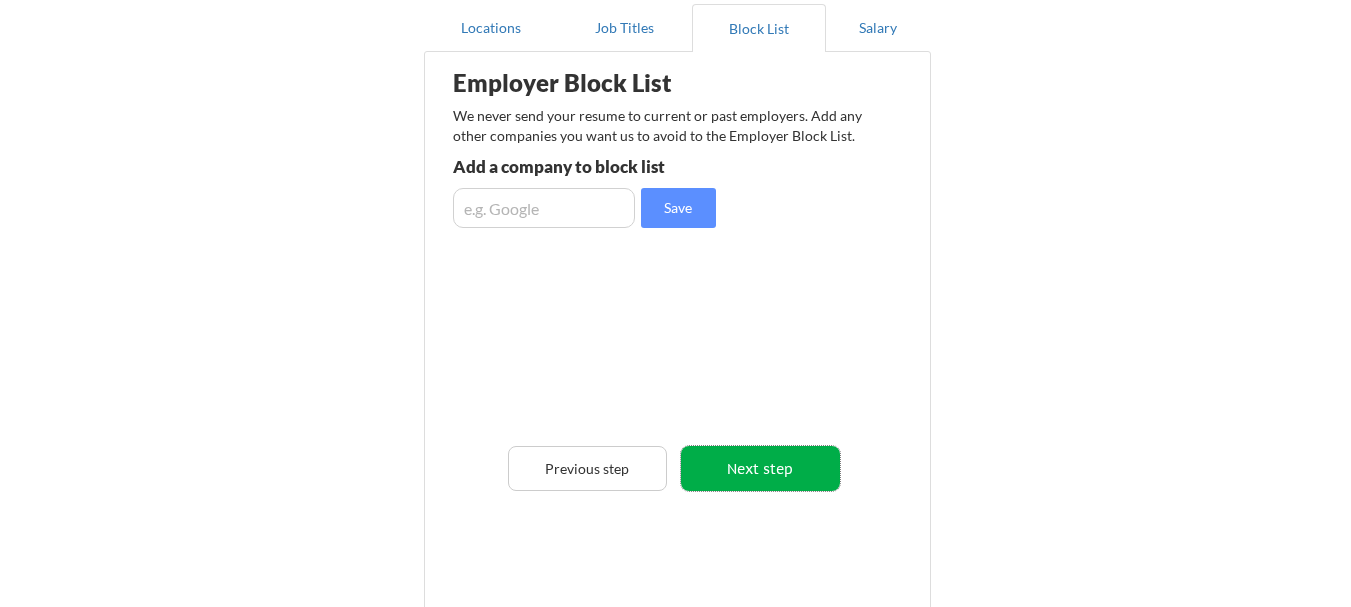 click on "Next step" at bounding box center (760, 468) 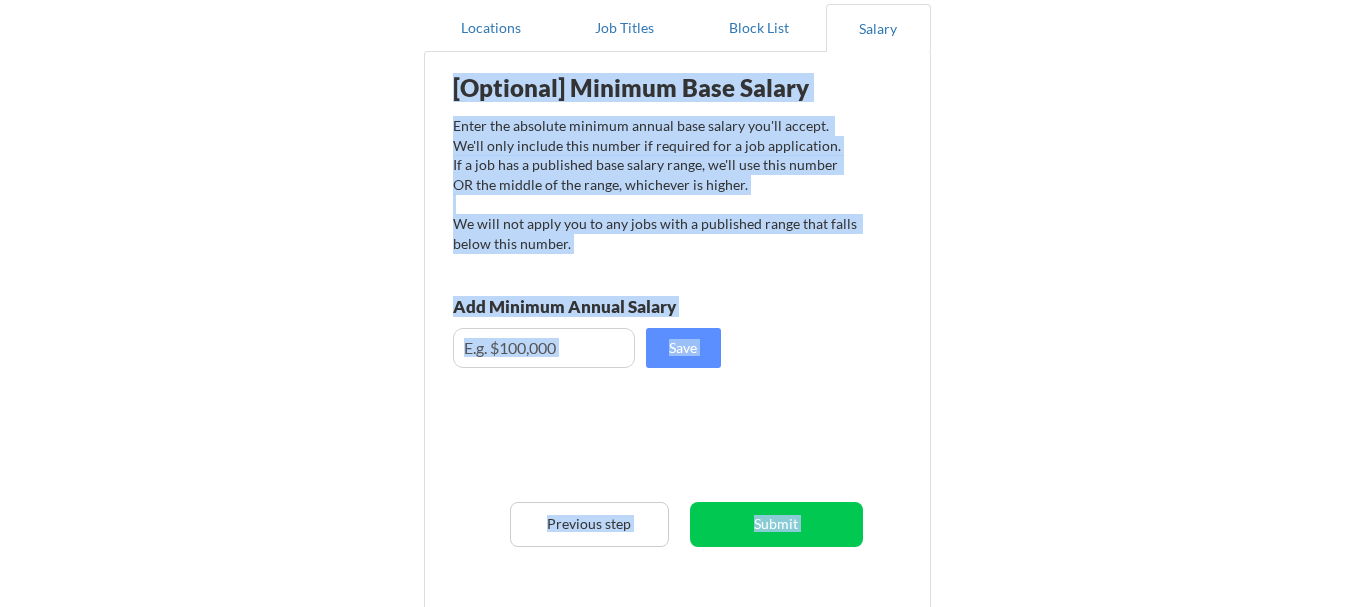 click at bounding box center (544, 348) 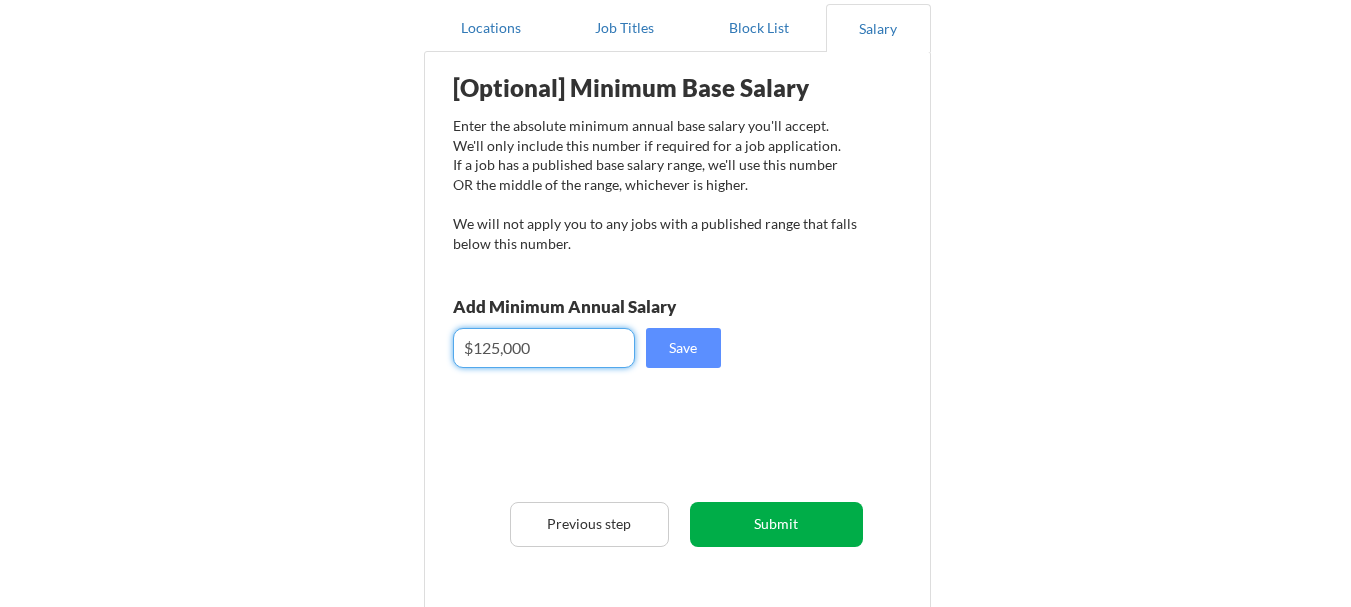type on "$125,000" 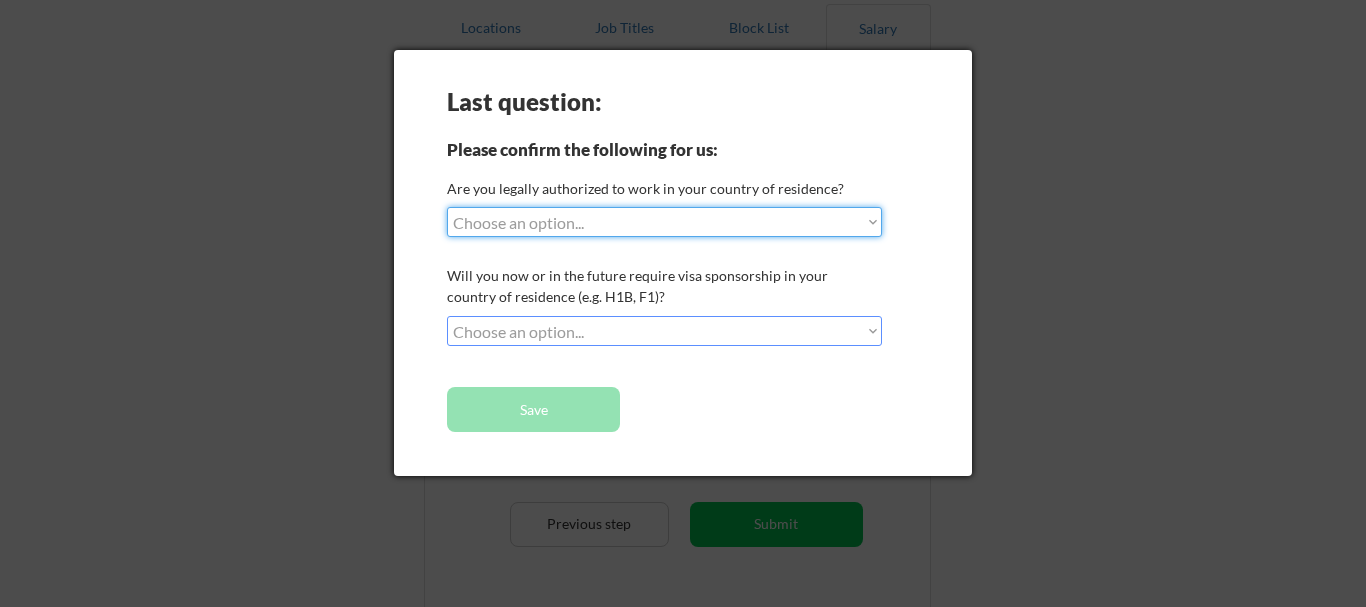 click on "Choose an option... Yes, I am a US Citizen Yes, I am a Canadian Citizen Yes, I am a US Green Card Holder Yes, I am an Other Permanent Resident Yes, I am here on a visa (H1B, OPT, etc.) No, I am not (yet) authorized" at bounding box center (664, 222) 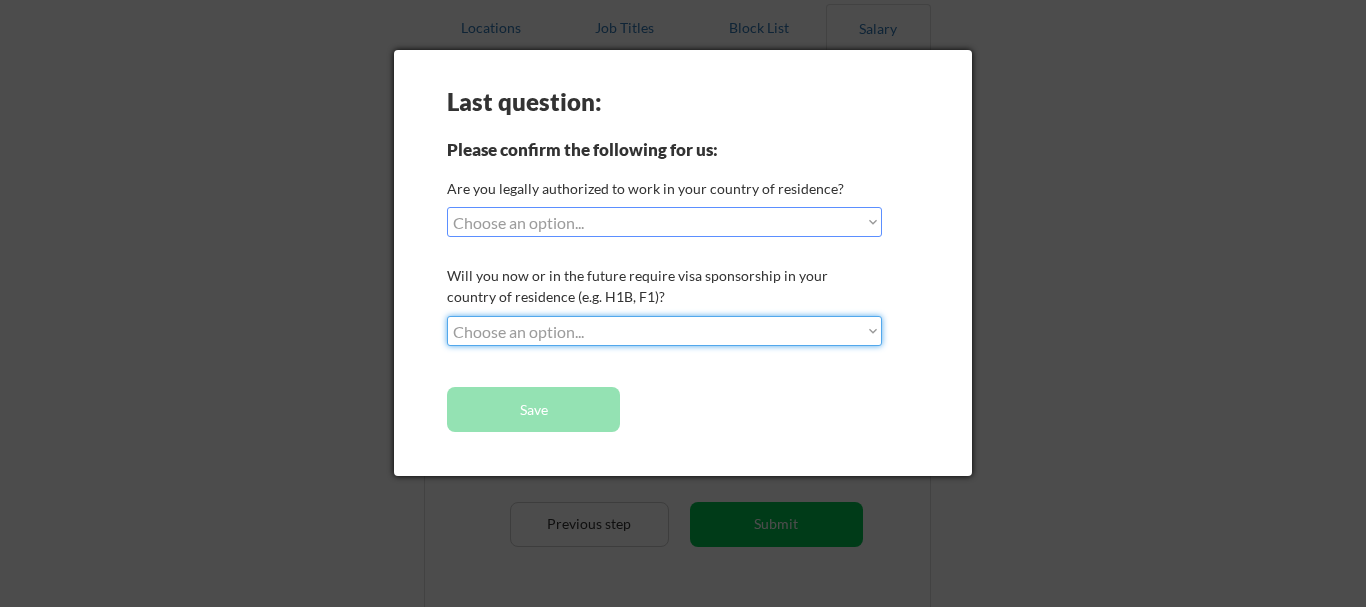 select on ""yes__i_will_need_sponsorship"" 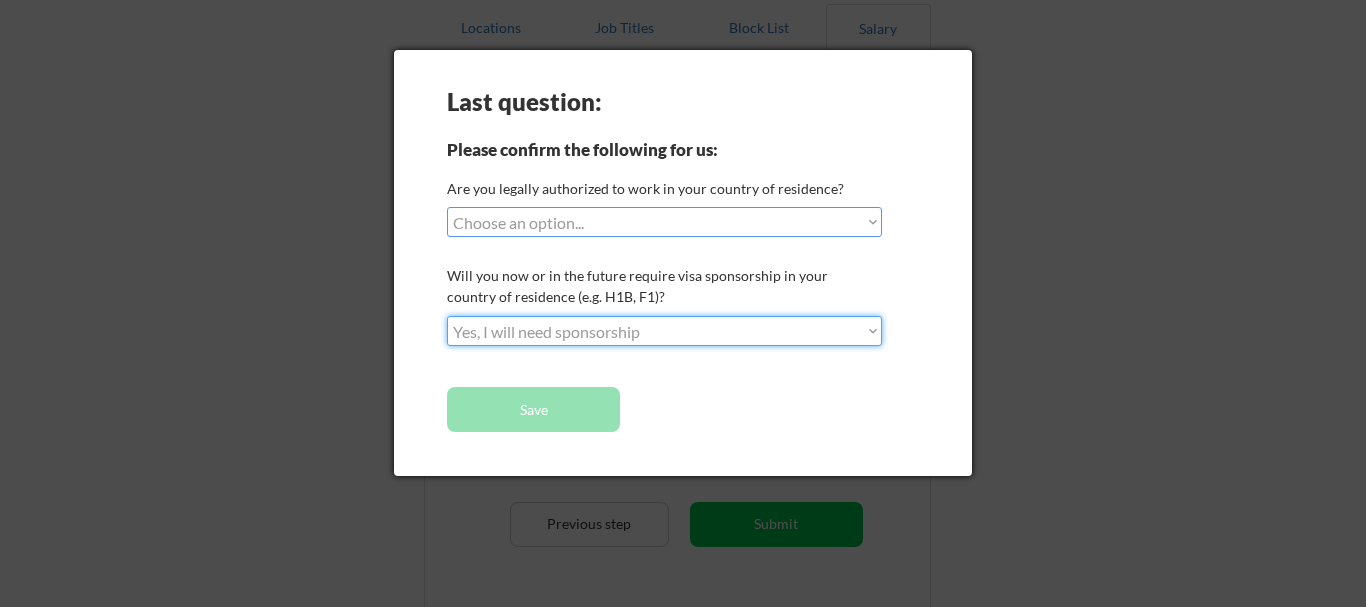 click on "Choose an option... No, I will not need sponsorship Yes, I will need sponsorship" at bounding box center (664, 331) 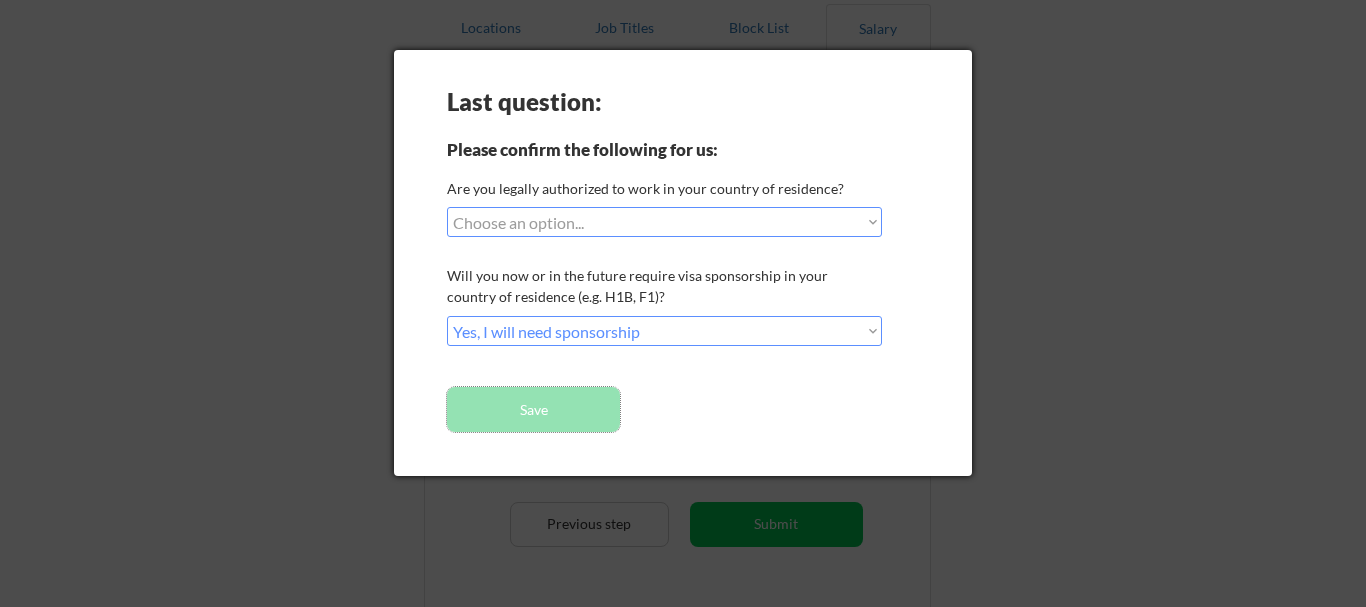 click on "Save" at bounding box center [533, 409] 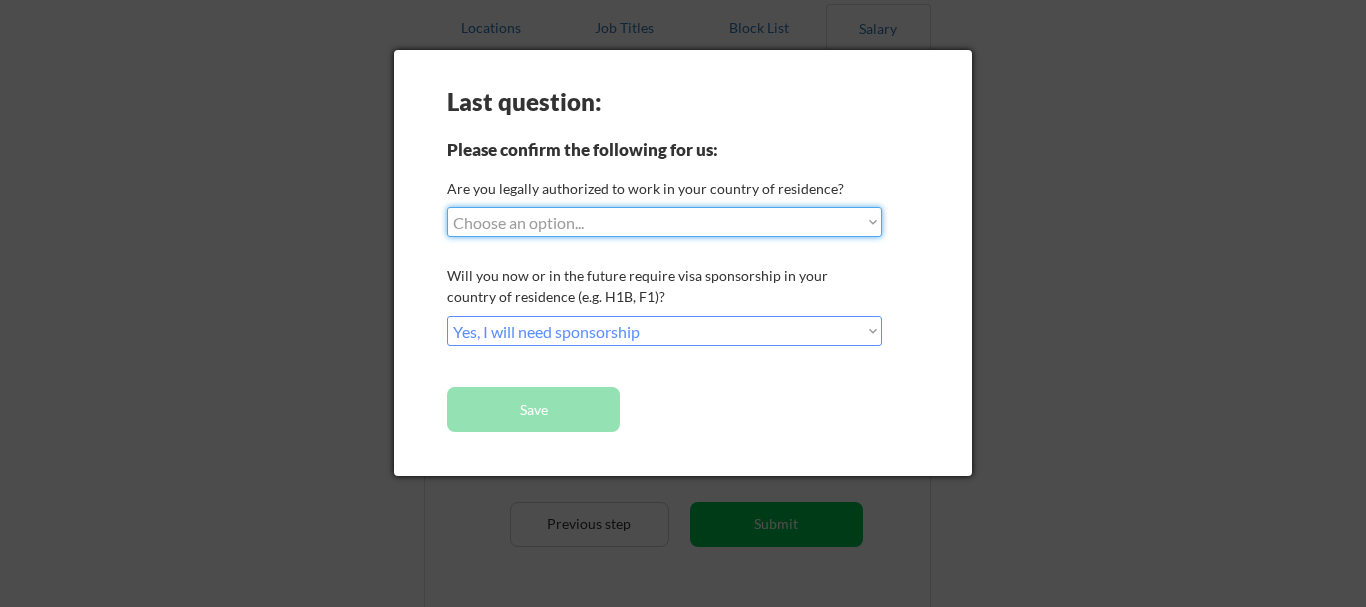 click on "Choose an option... Yes, I am a US Citizen Yes, I am a Canadian Citizen Yes, I am a US Green Card Holder Yes, I am an Other Permanent Resident Yes, I am here on a visa (H1B, OPT, etc.) No, I am not (yet) authorized" at bounding box center [664, 222] 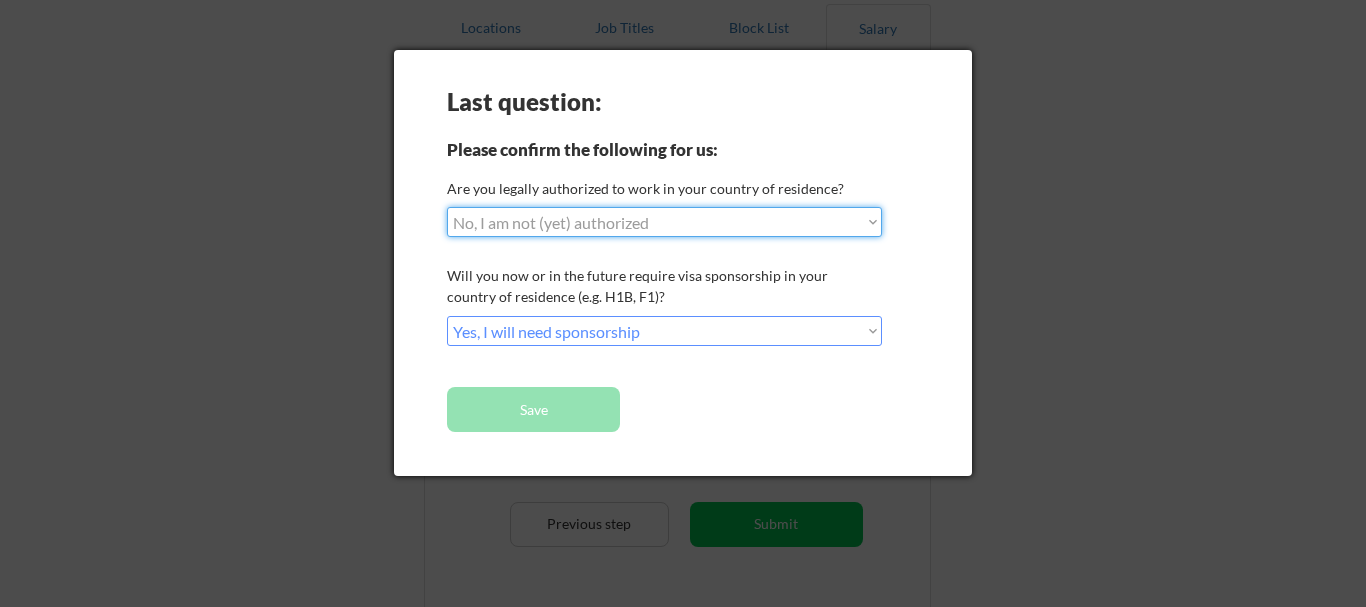 click on "Choose an option... Yes, I am a US Citizen Yes, I am a Canadian Citizen Yes, I am a US Green Card Holder Yes, I am an Other Permanent Resident Yes, I am here on a visa (H1B, OPT, etc.) No, I am not (yet) authorized" at bounding box center (664, 222) 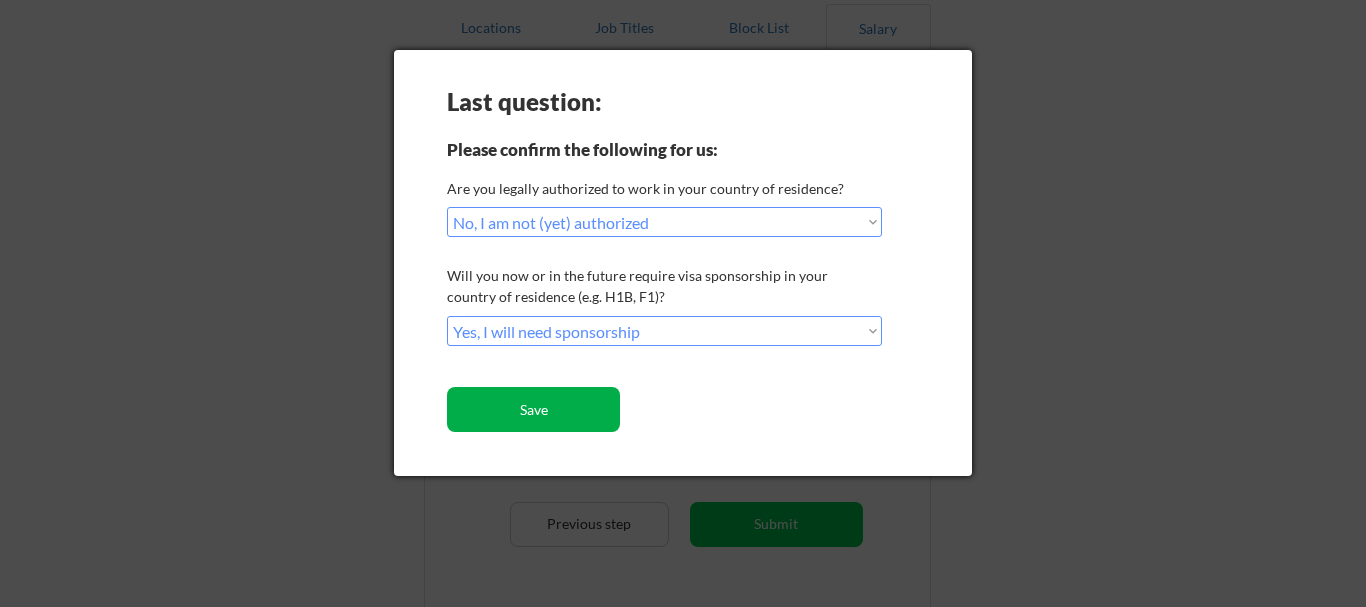 click on "Save" at bounding box center (533, 409) 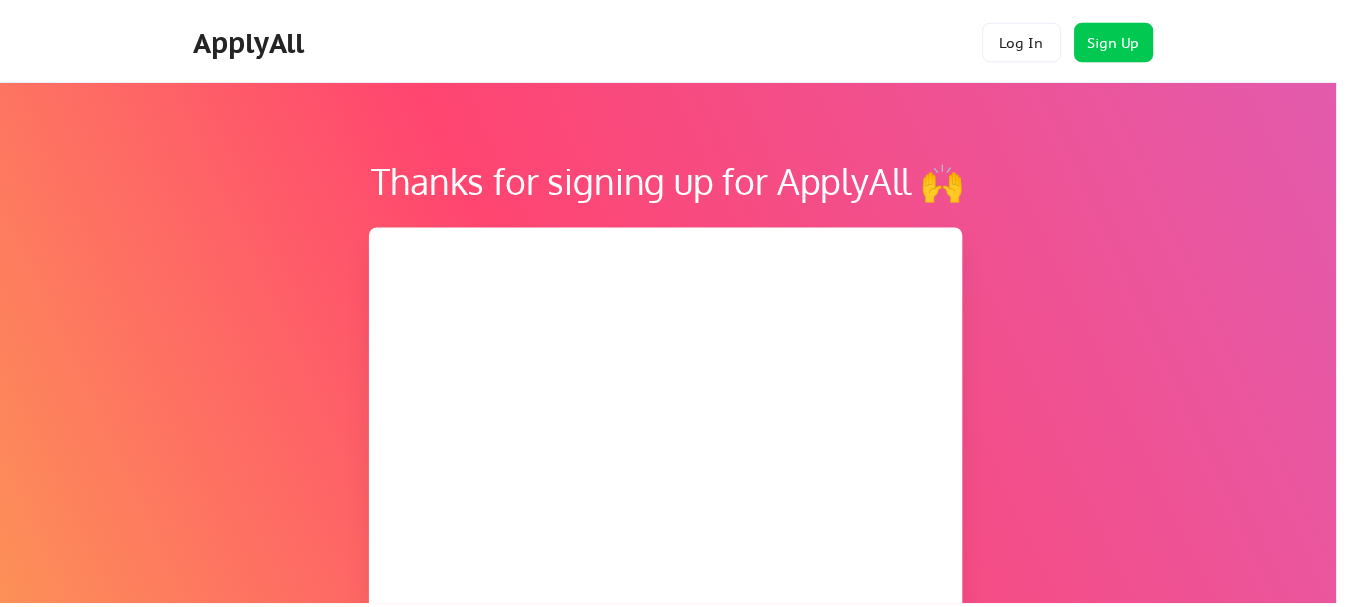 scroll, scrollTop: 0, scrollLeft: 0, axis: both 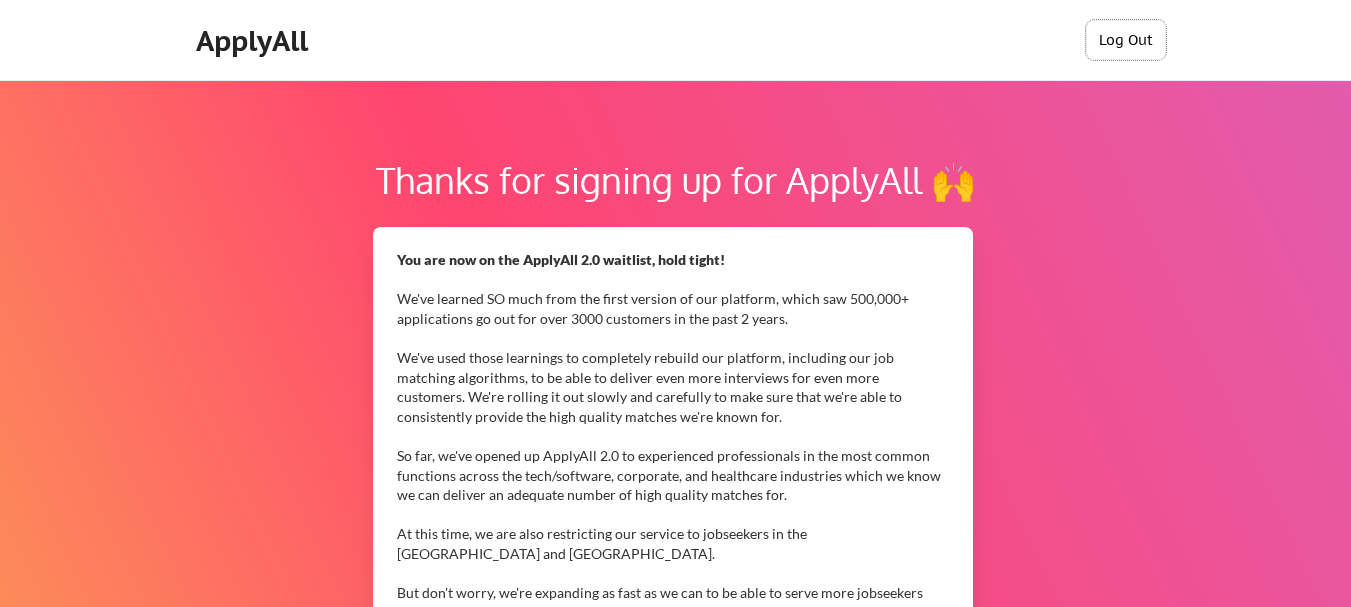 click on "Log Out" at bounding box center [1126, 40] 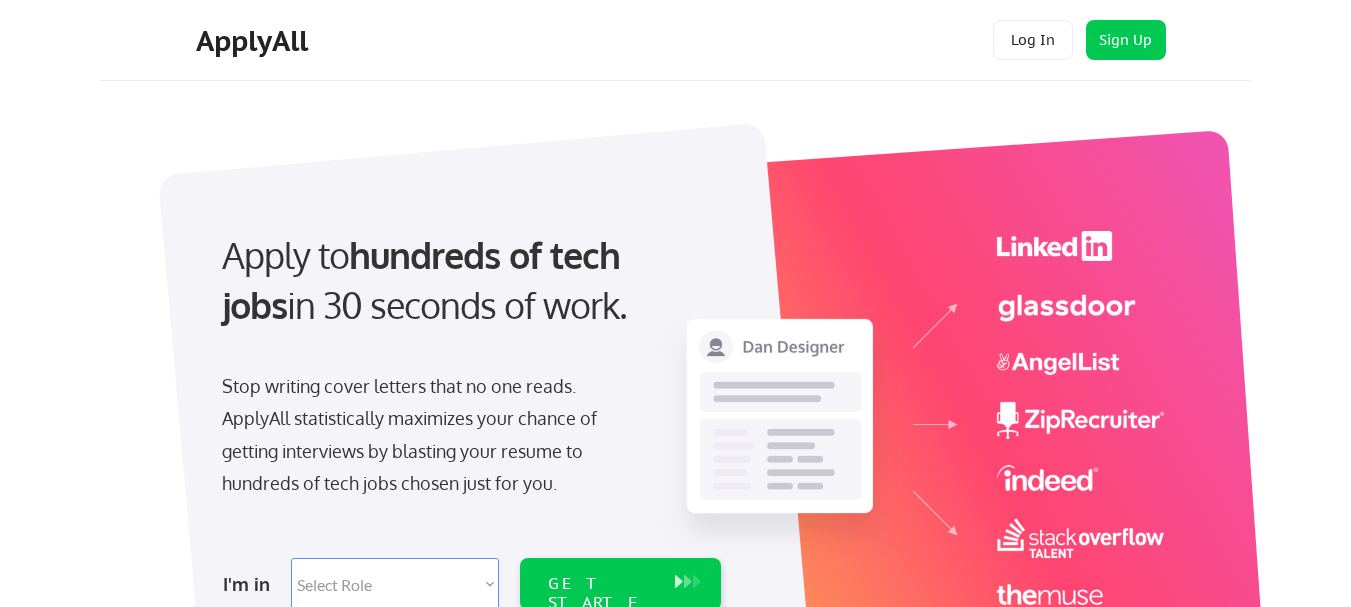 scroll, scrollTop: 0, scrollLeft: 0, axis: both 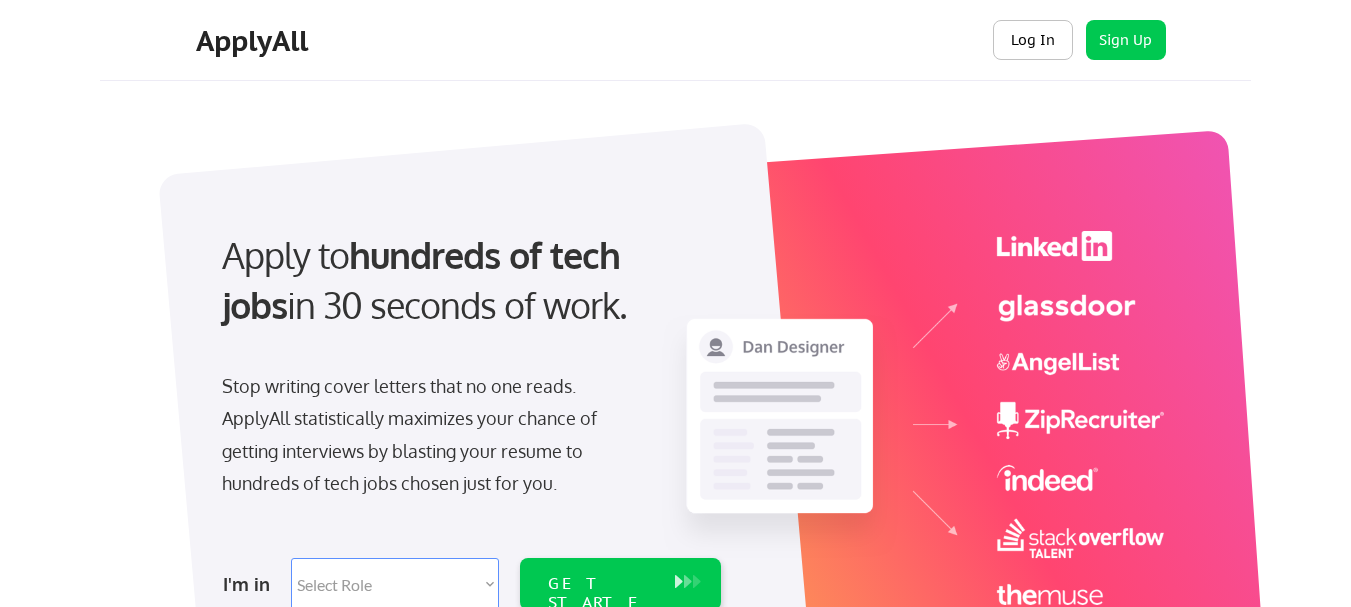 click on "Log In" at bounding box center [1033, 40] 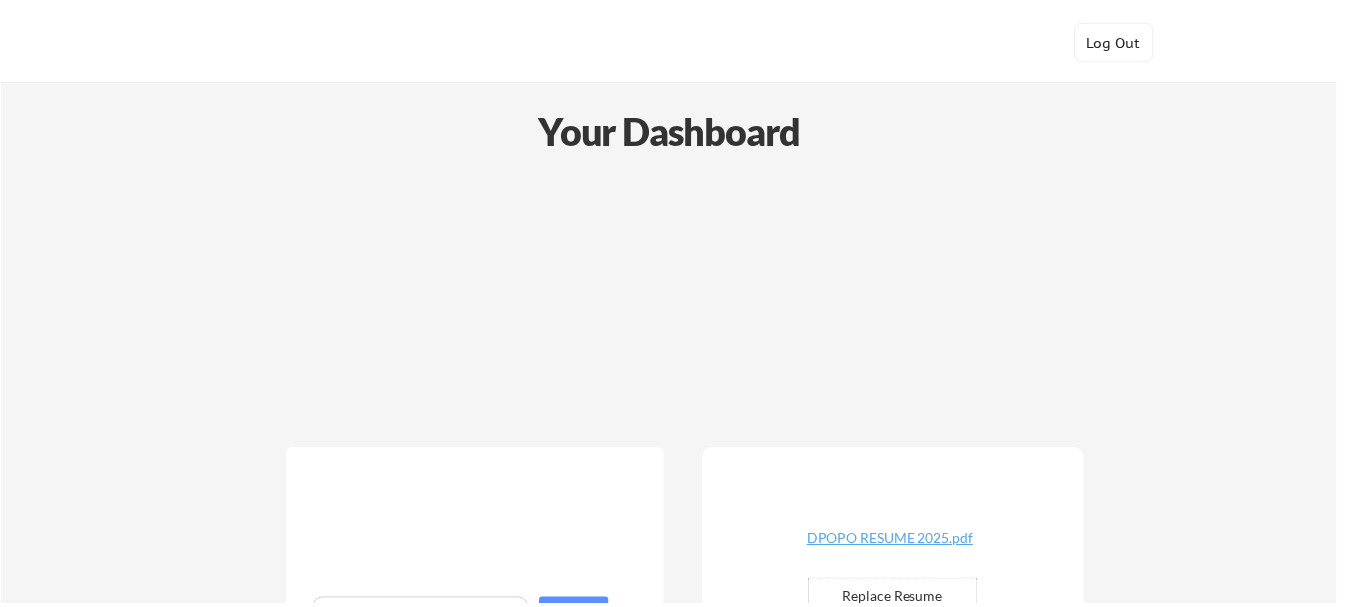 scroll, scrollTop: 0, scrollLeft: 0, axis: both 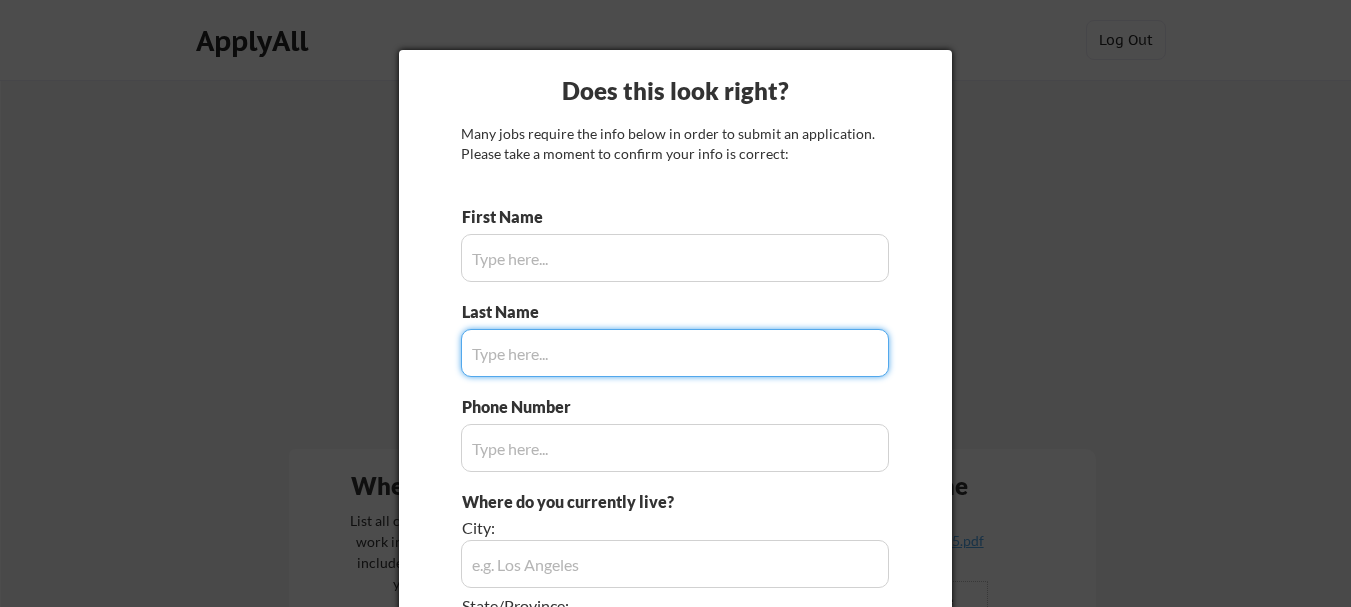 click at bounding box center (675, 258) 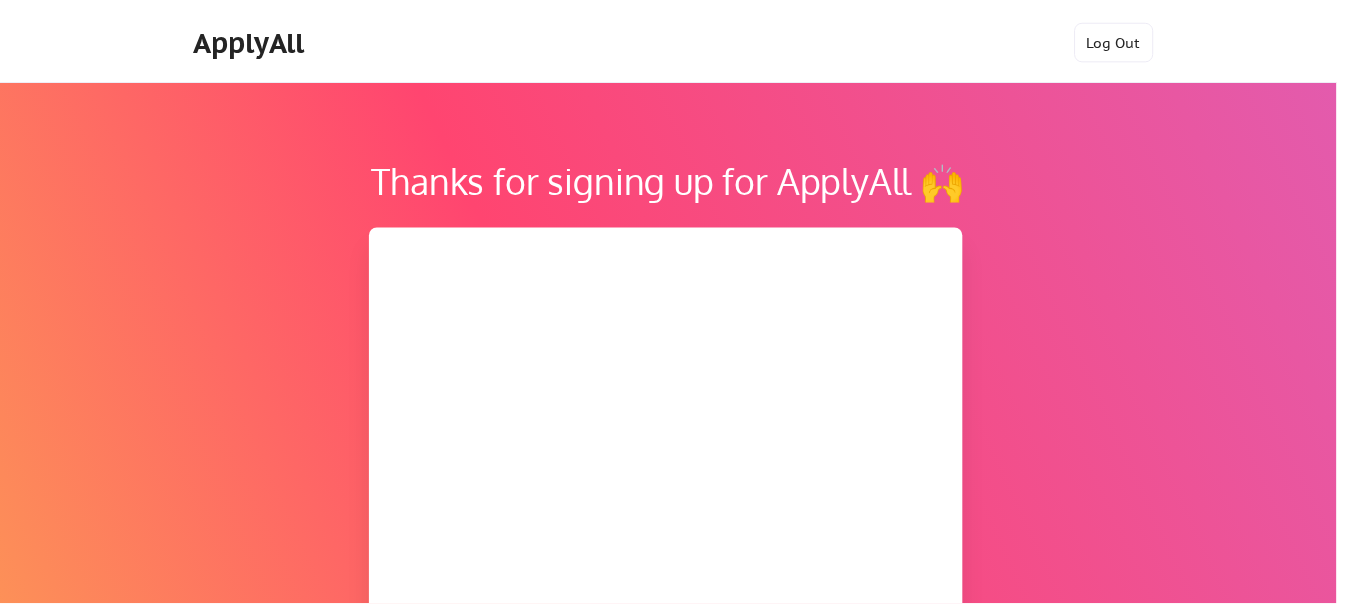 scroll, scrollTop: 0, scrollLeft: 0, axis: both 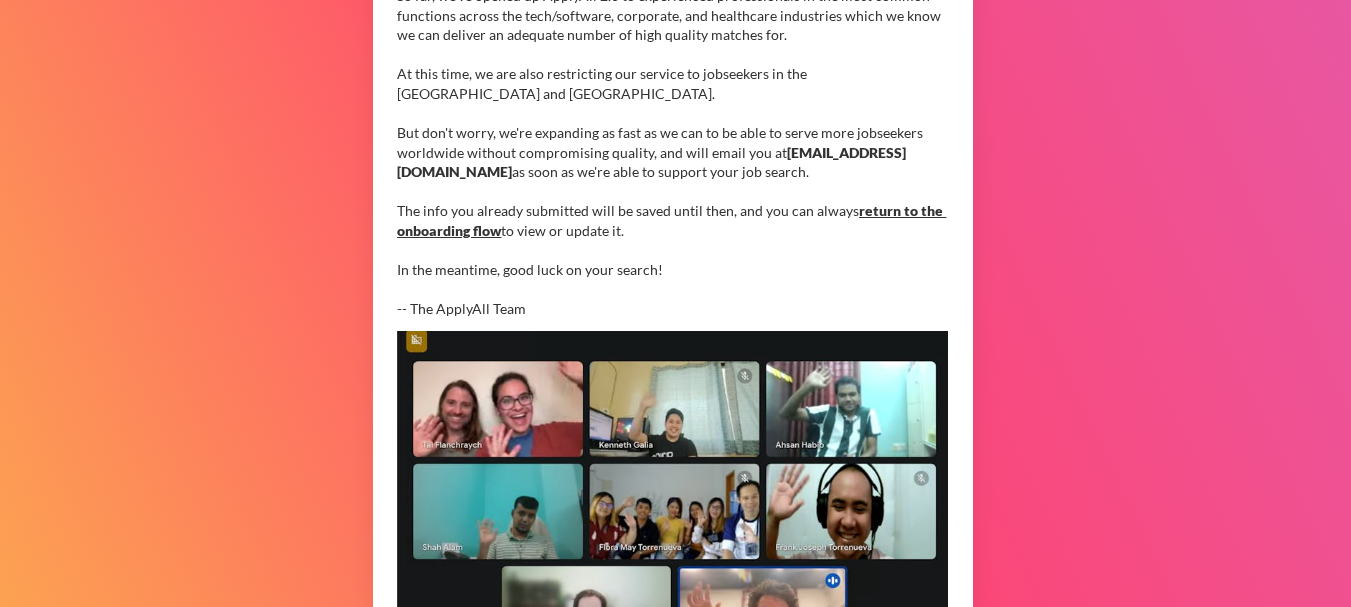 click on "return to the onboarding flow" at bounding box center (671, 220) 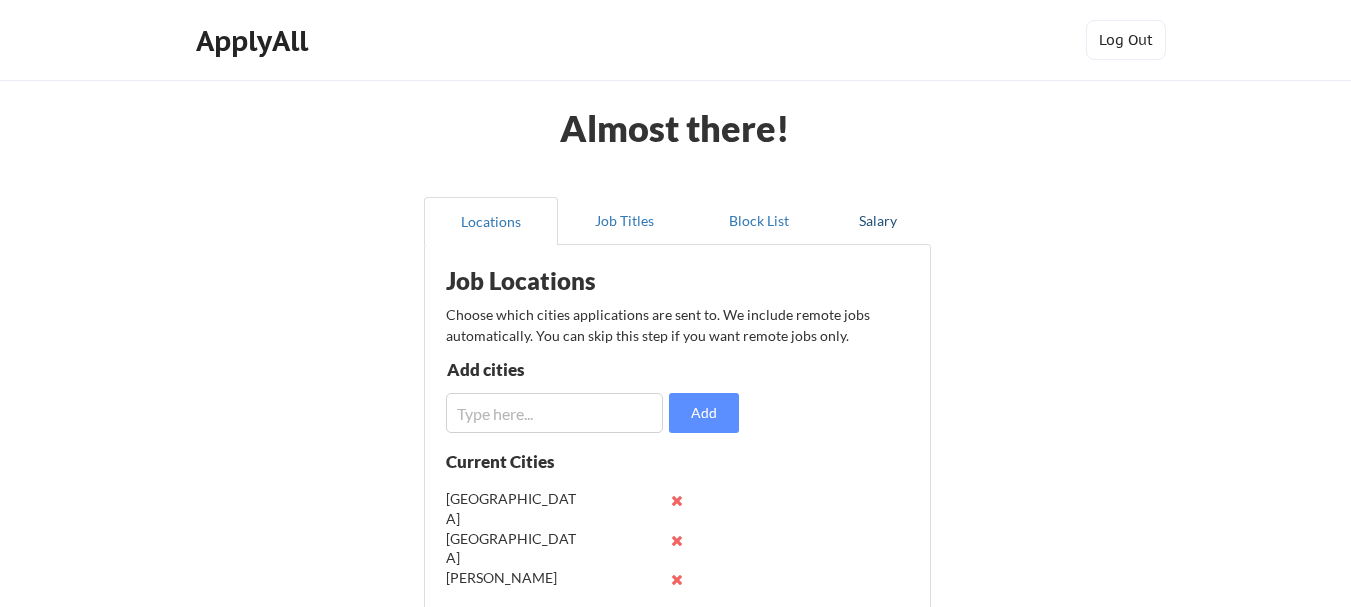 scroll, scrollTop: 0, scrollLeft: 0, axis: both 